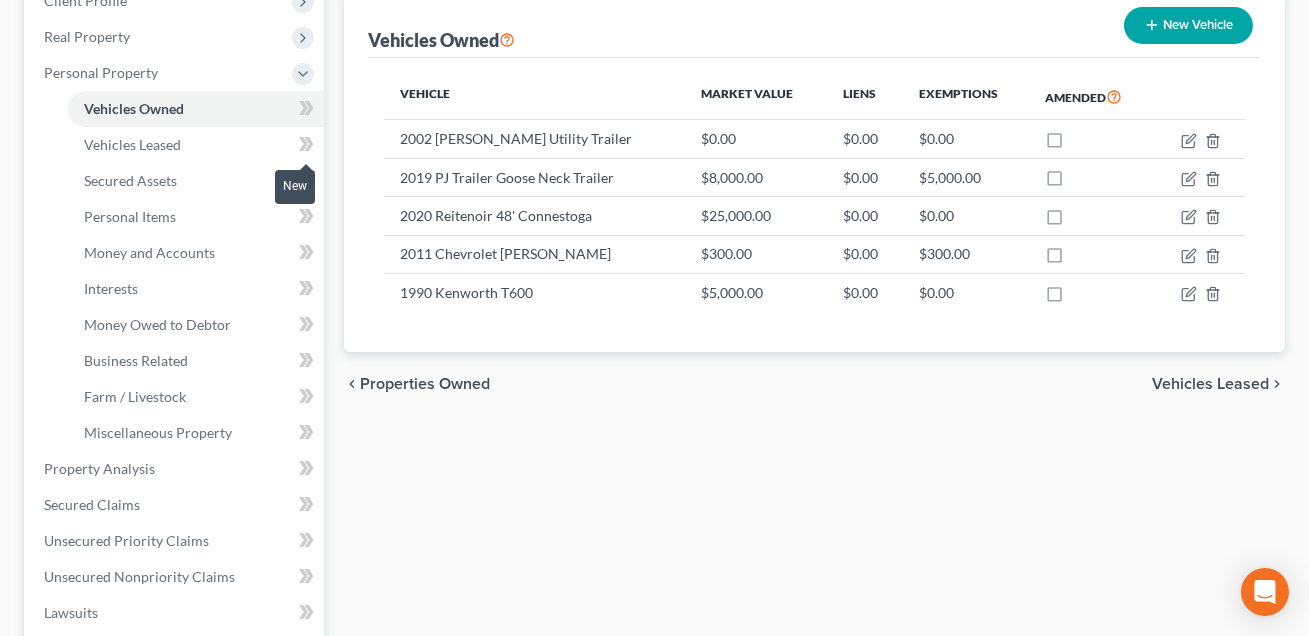 scroll, scrollTop: 0, scrollLeft: 0, axis: both 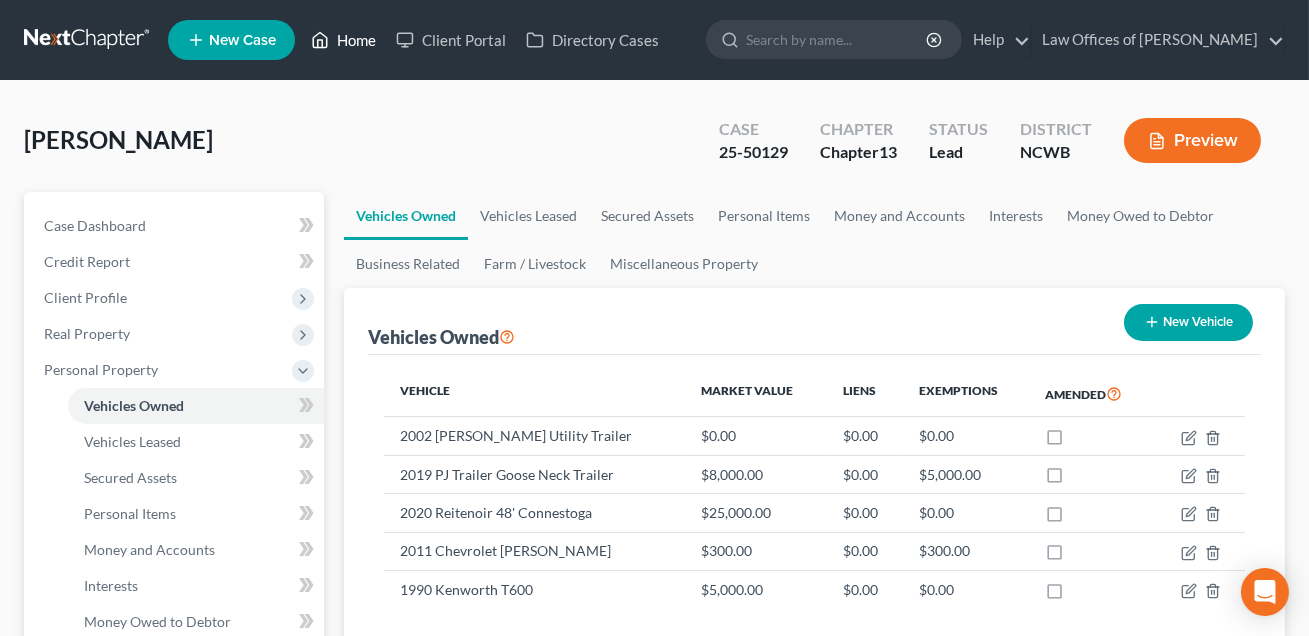 click on "Home" at bounding box center [343, 40] 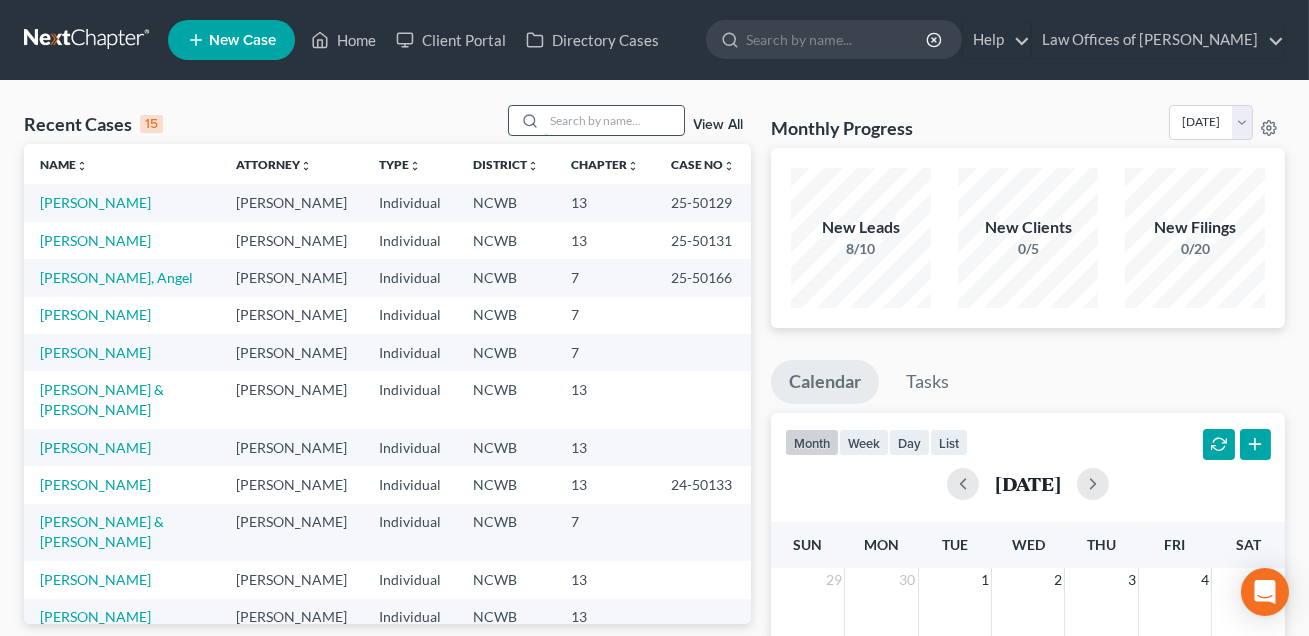click at bounding box center [614, 120] 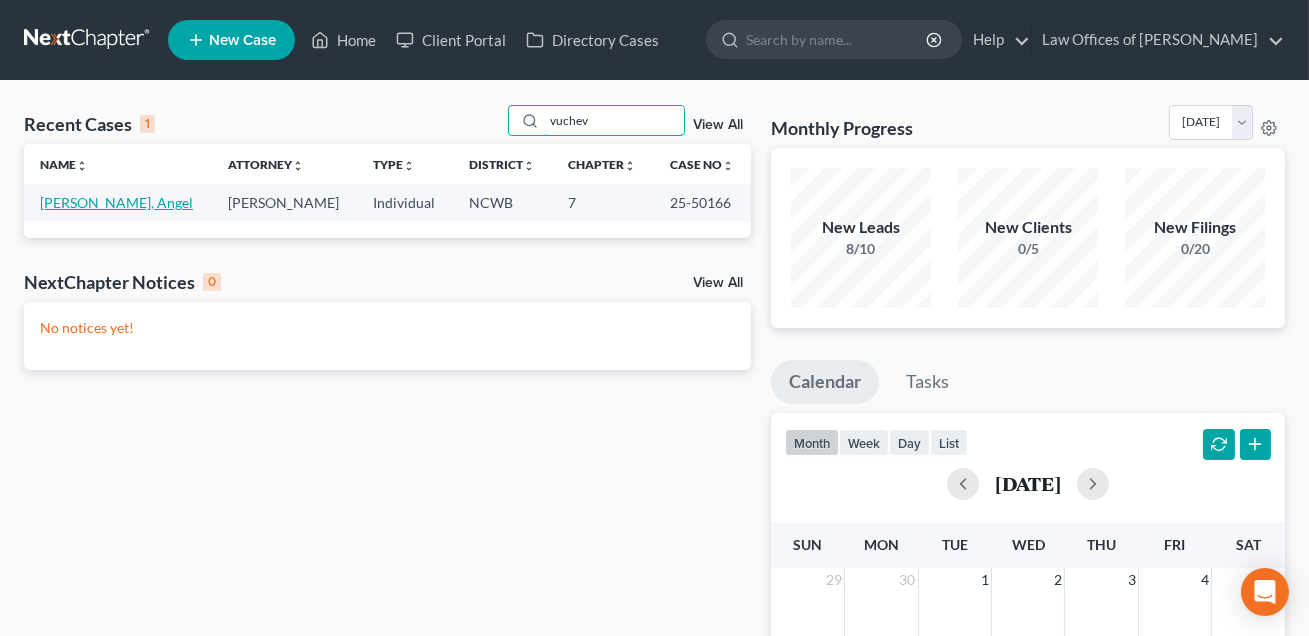 type on "vuchev" 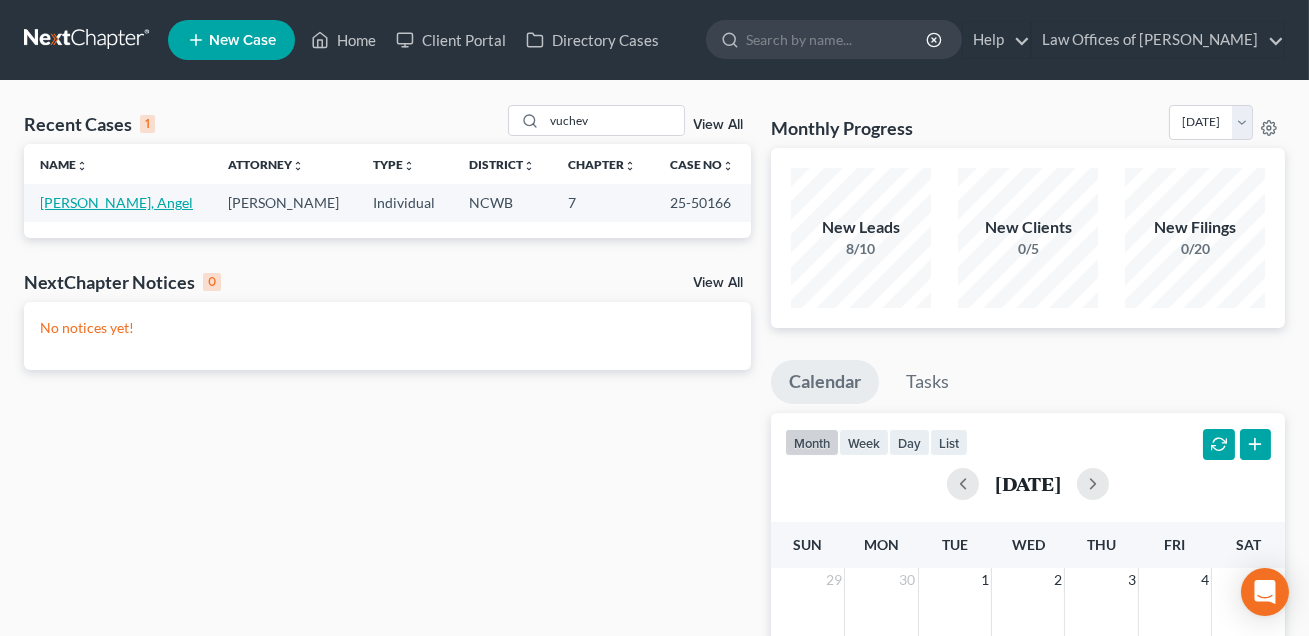 click on "[PERSON_NAME], Angel" at bounding box center [116, 202] 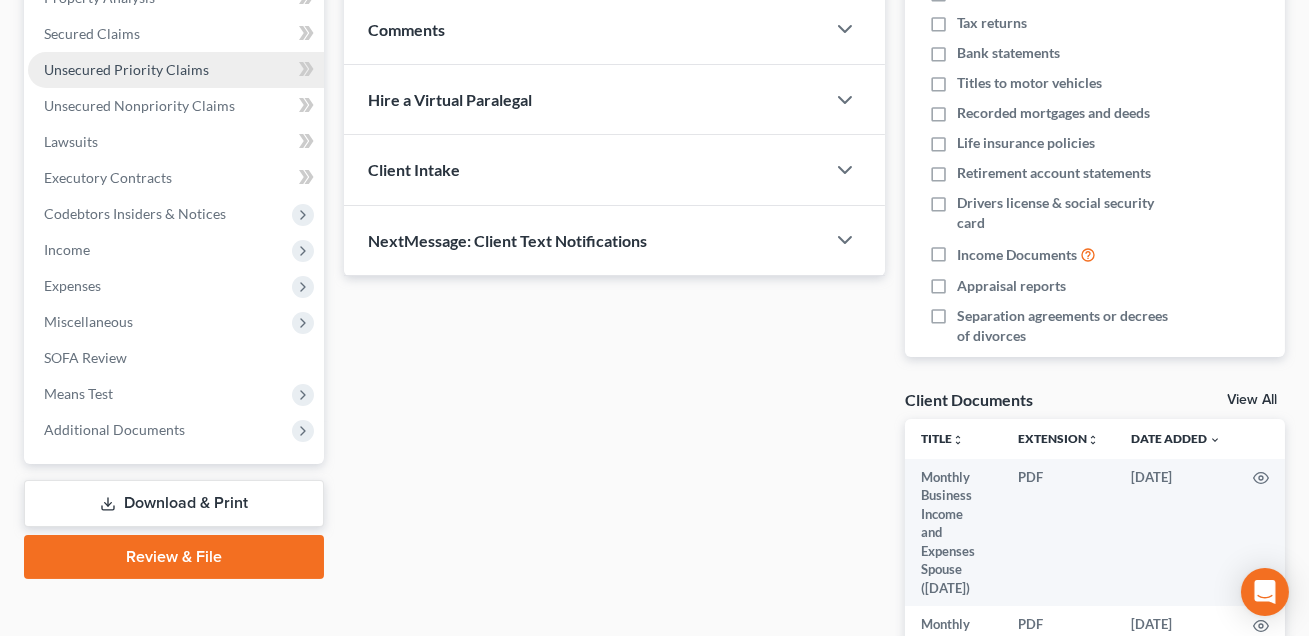 scroll, scrollTop: 281, scrollLeft: 0, axis: vertical 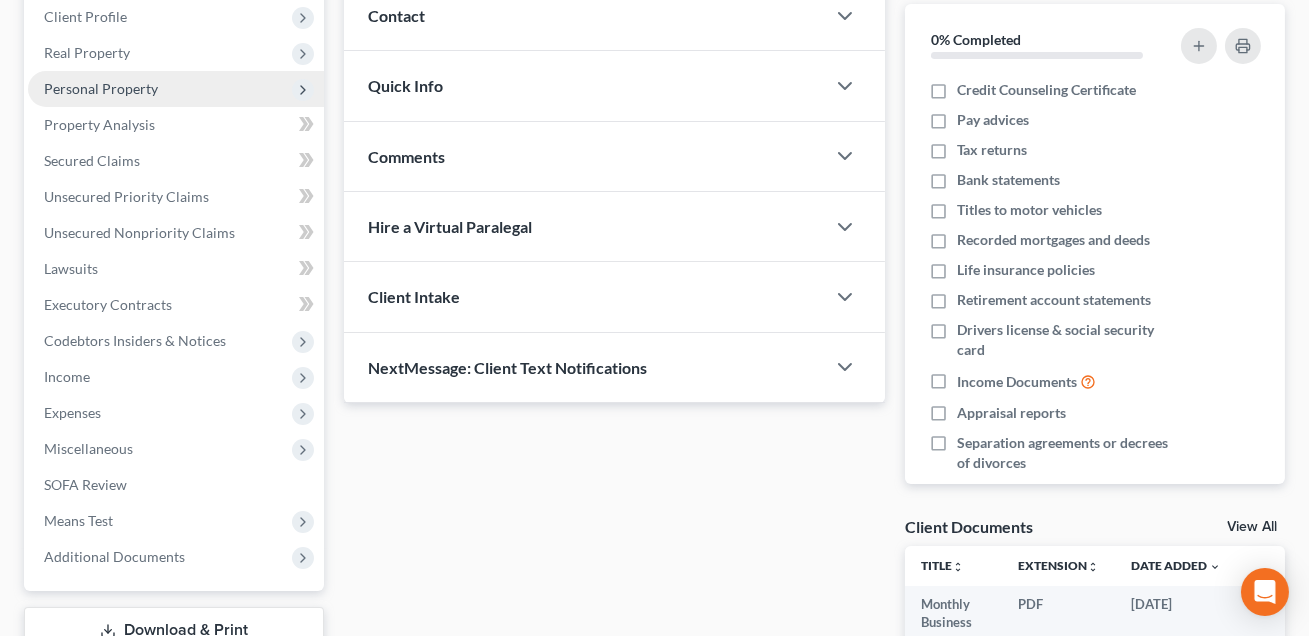 click on "Personal Property" at bounding box center (101, 88) 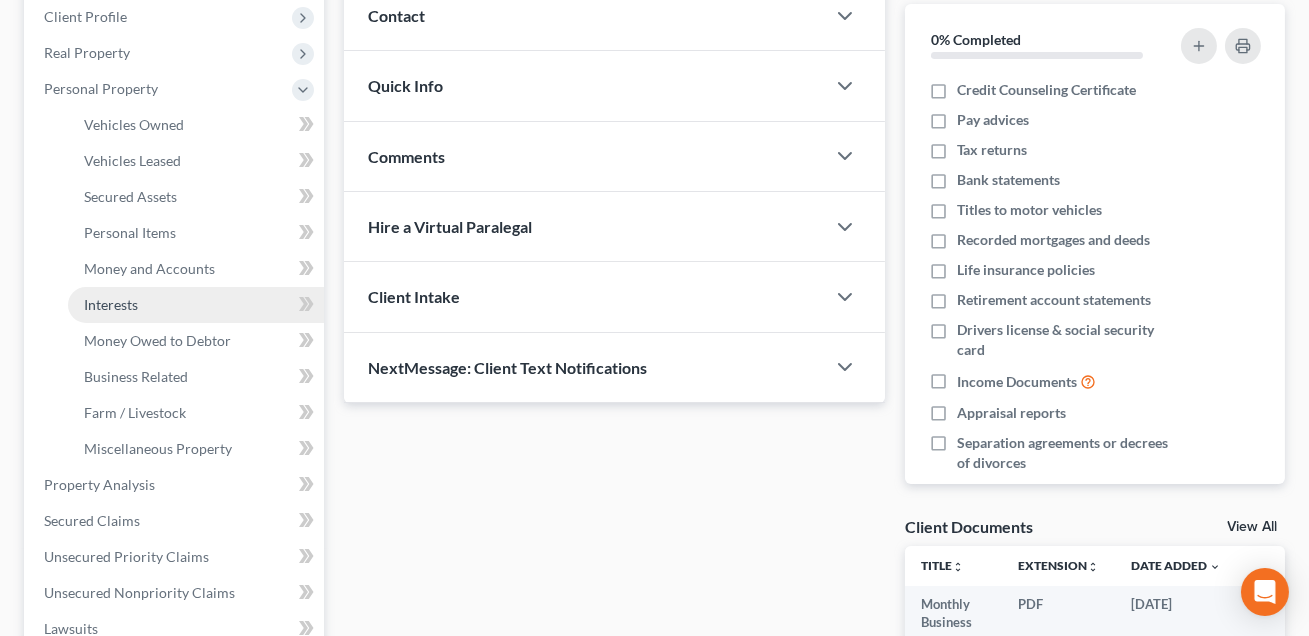 click on "Interests" at bounding box center (111, 304) 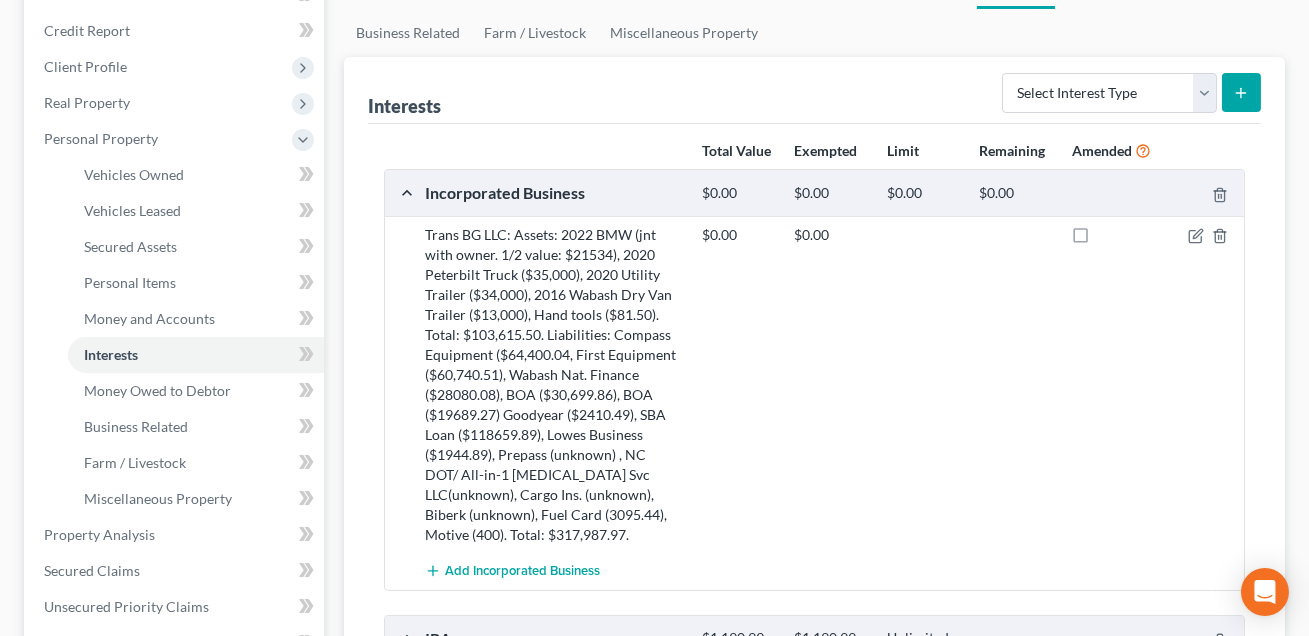 scroll, scrollTop: 252, scrollLeft: 0, axis: vertical 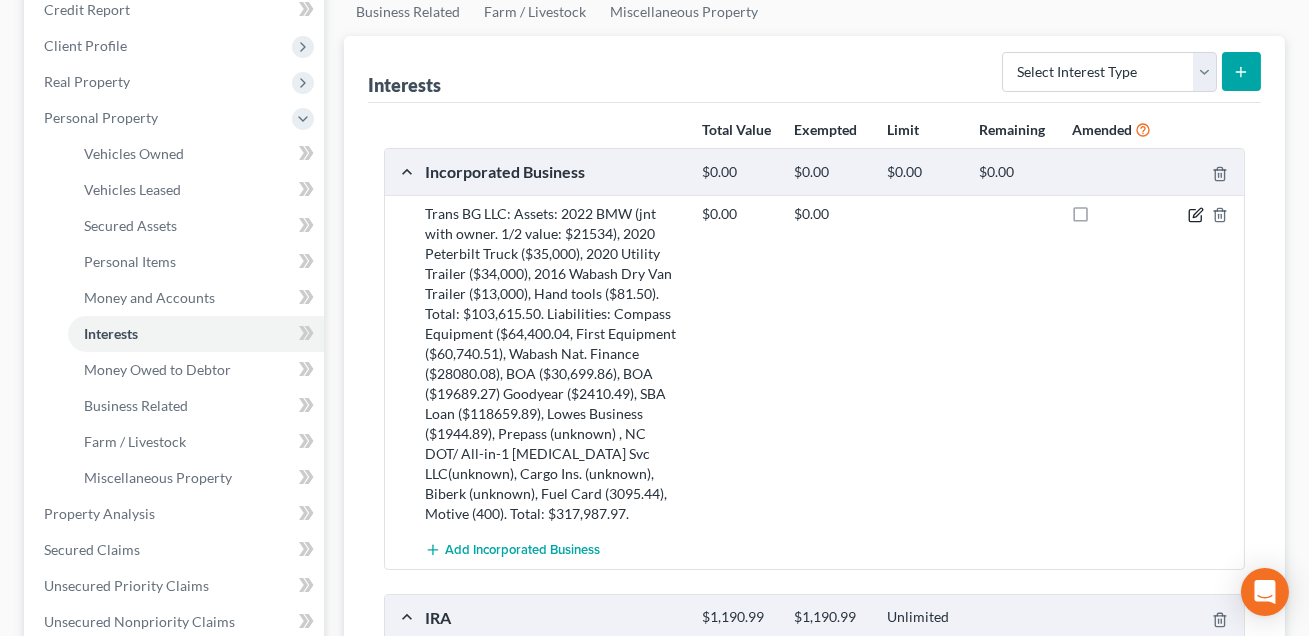 click 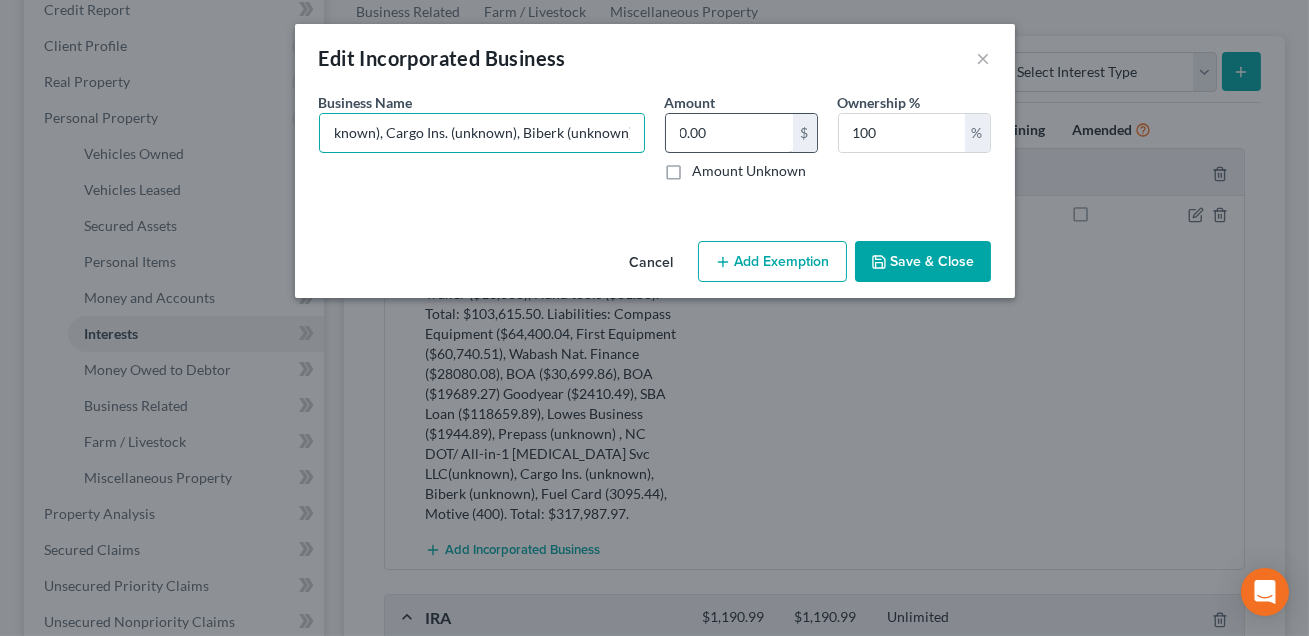 scroll, scrollTop: 0, scrollLeft: 3386, axis: horizontal 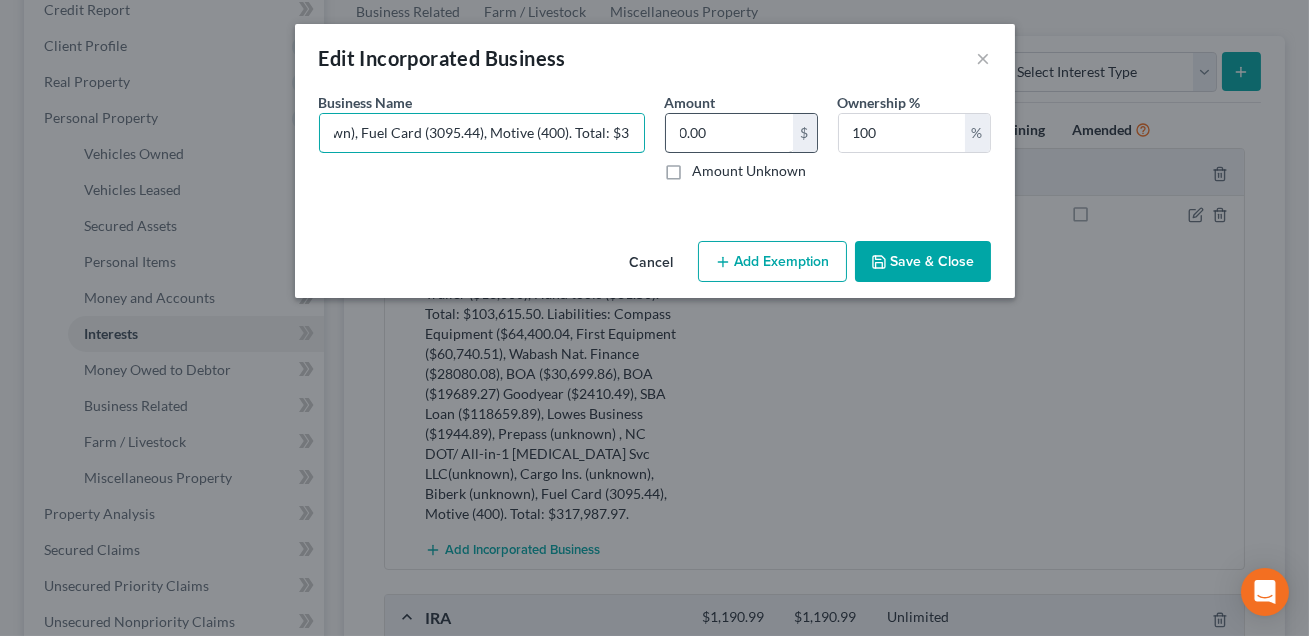 drag, startPoint x: 328, startPoint y: 129, endPoint x: 735, endPoint y: 145, distance: 407.31436 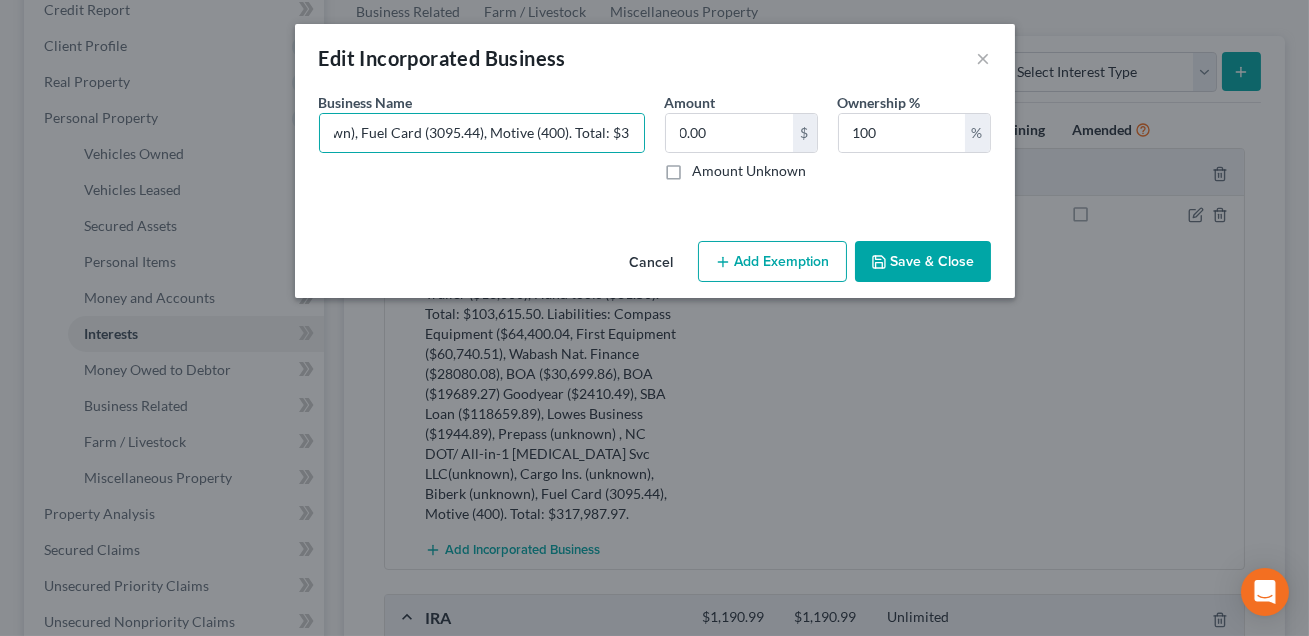 scroll, scrollTop: 0, scrollLeft: 0, axis: both 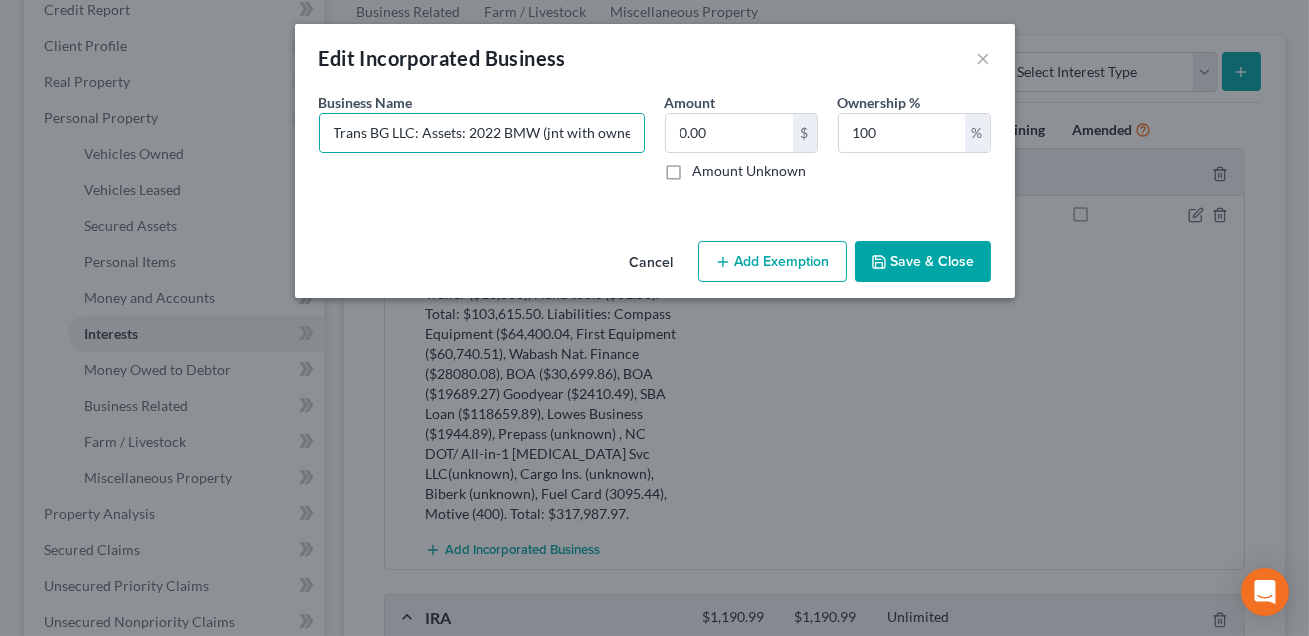 click on "Edit Incorporated Business  × An exemption set must first be selected from the Filing Information section.
Business Name
*
Trans BG LLC: Assets: 2022 BMW (jnt with owner. 1/2 value: $21534), 2020 Peterbilt Truck ($35,000), 2020 Utility Trailer ($34,000), 2016 Wabash Dry Van Trailer ($13,000), Hand tools ($81.50). Total: $103,615.50.  Liabilities: Compass Equipment ($64,400.04, First Equipment ($60,740.51), Wabash Nat. Finance ($28080.08), BOA ($30,699.86), BOA ($19689.27) Goodyear ($2410.49), SBA Loan ($118659.89), Lowes Business ($1944.89),  Prepass (unknown) , NC DOT/ All-in-1 [MEDICAL_DATA] Svc LLC(unknown), Cargo Ins. (unknown), Biberk (unknown), Fuel Card (3095.44), Motive (400). Total: $317,987.97. Amount 0.00 $ Amount Unknown Ownership % 100 % Cancel Add Exemption Save & Close" at bounding box center [654, 318] 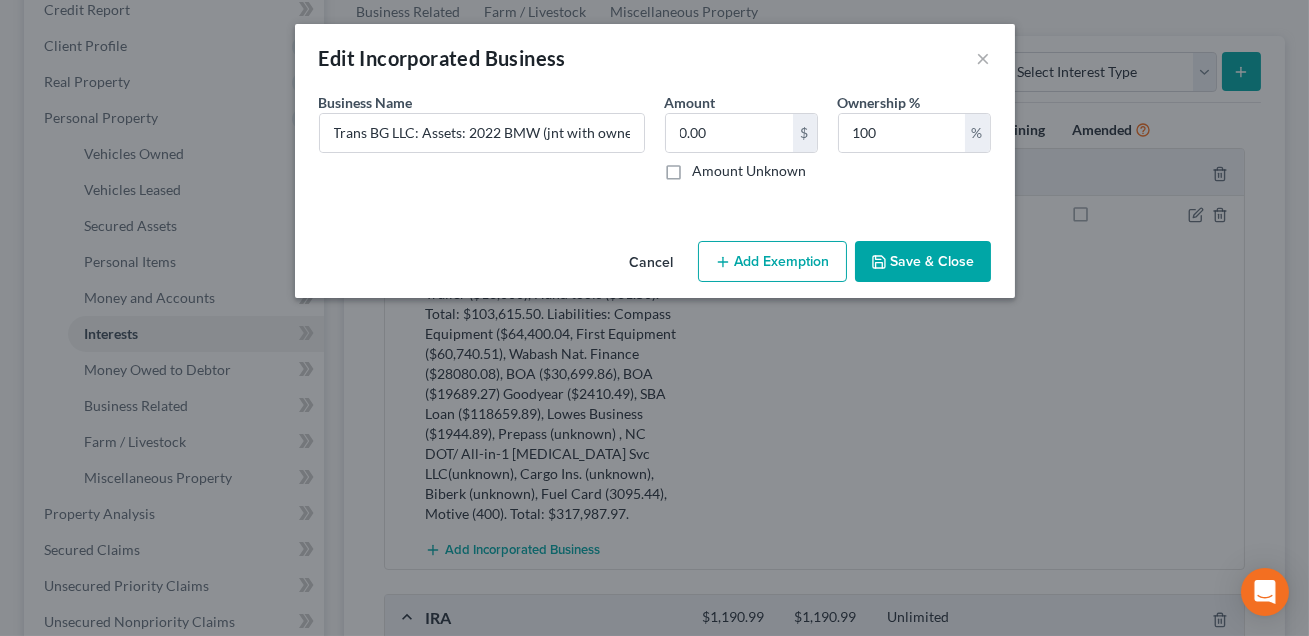click on "Save & Close" at bounding box center [923, 262] 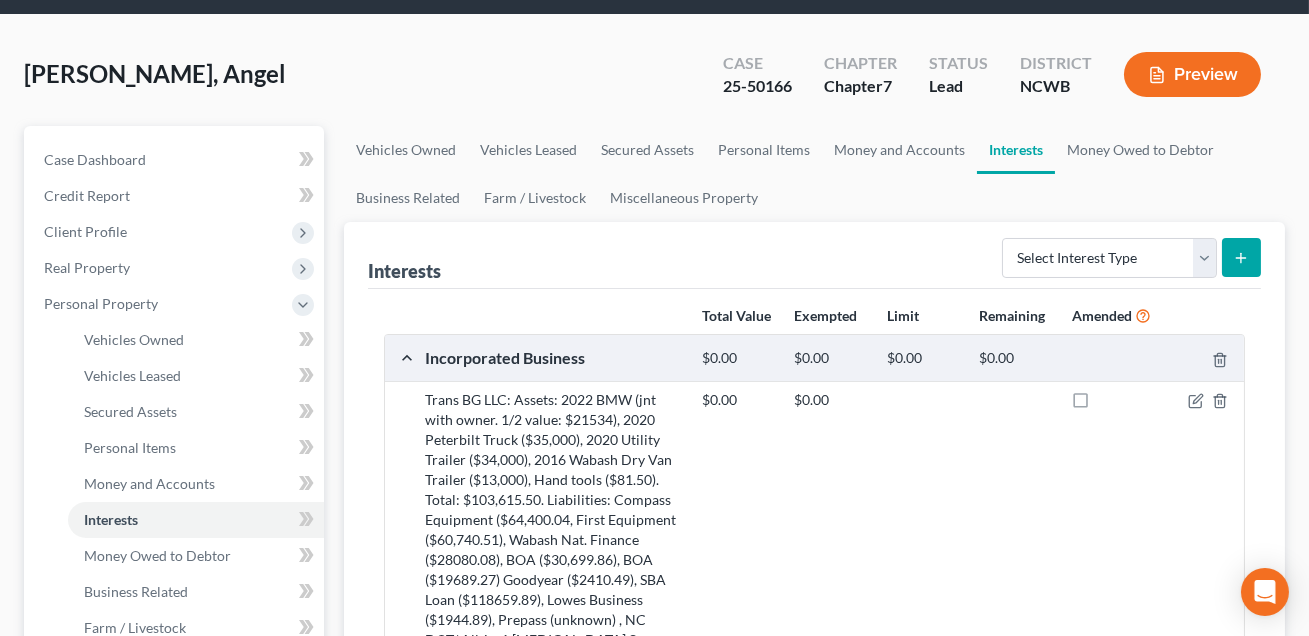 scroll, scrollTop: 0, scrollLeft: 0, axis: both 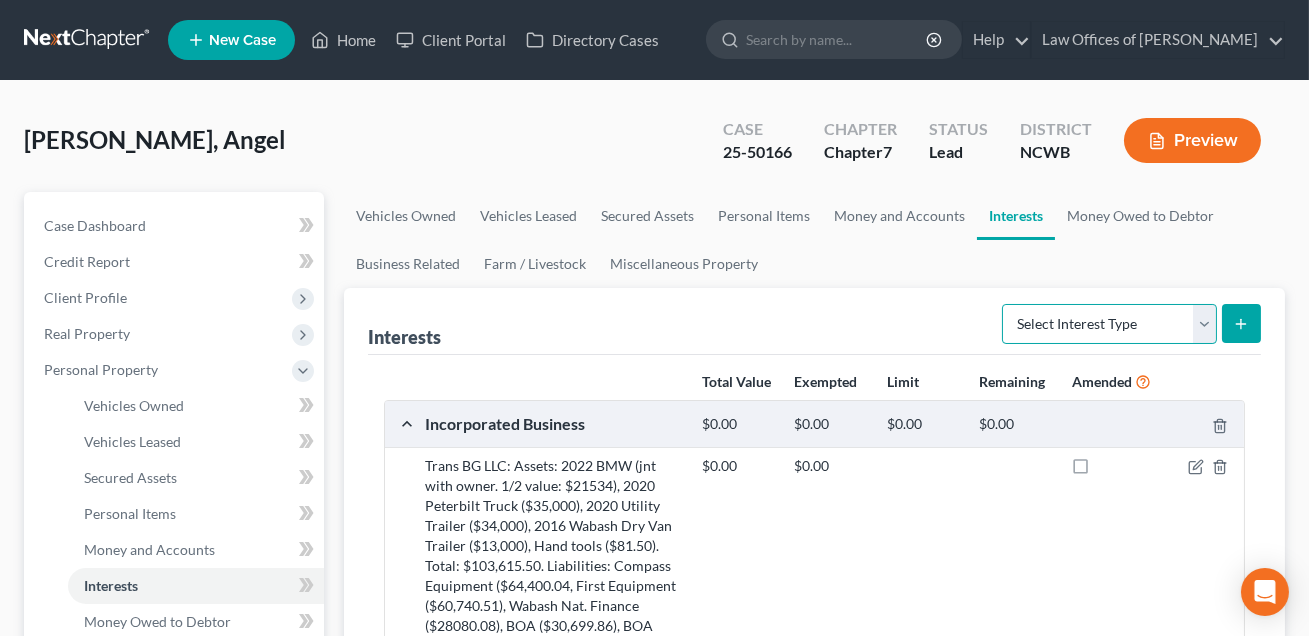 click on "Select Interest Type 401K Annuity Bond Education IRA Government Bond Government Pension Plan Incorporated Business IRA Joint Venture (Active) Joint Venture (Inactive) [PERSON_NAME] Mutual Fund Other Retirement Plan Partnership (Active) Partnership (Inactive) Pension Plan Stock Term Life Insurance Unincorporated Business Whole Life Insurance" at bounding box center [1109, 324] 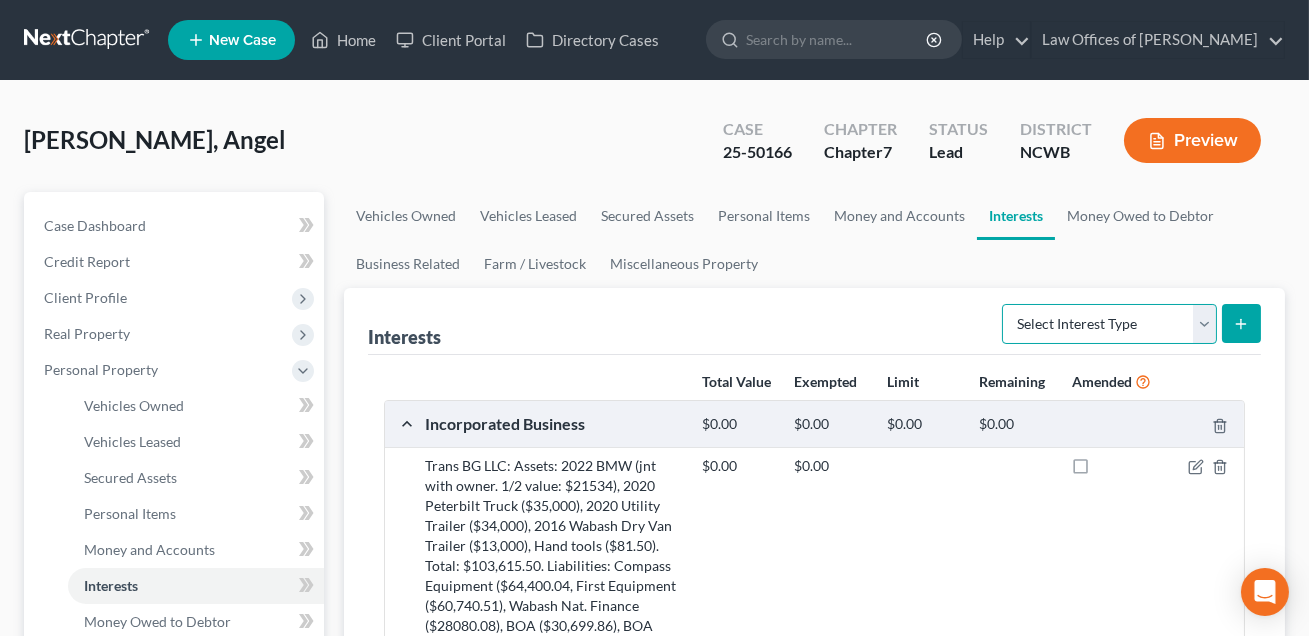 select on "401k" 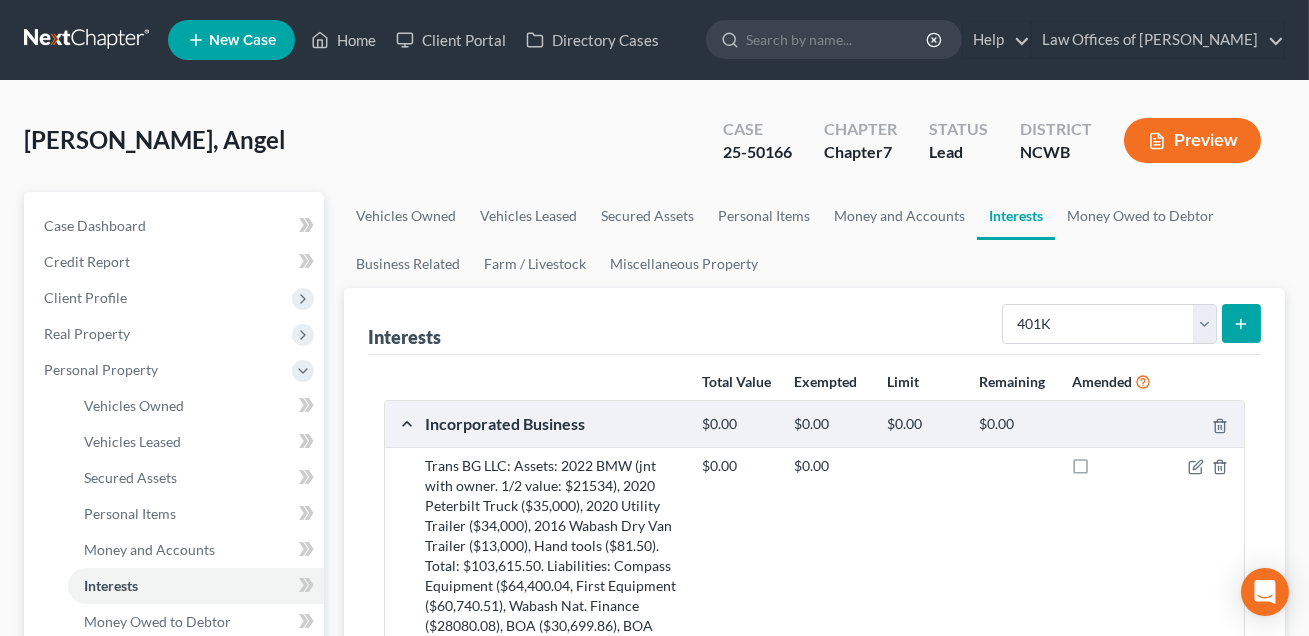 click on "Preview" at bounding box center (1192, 140) 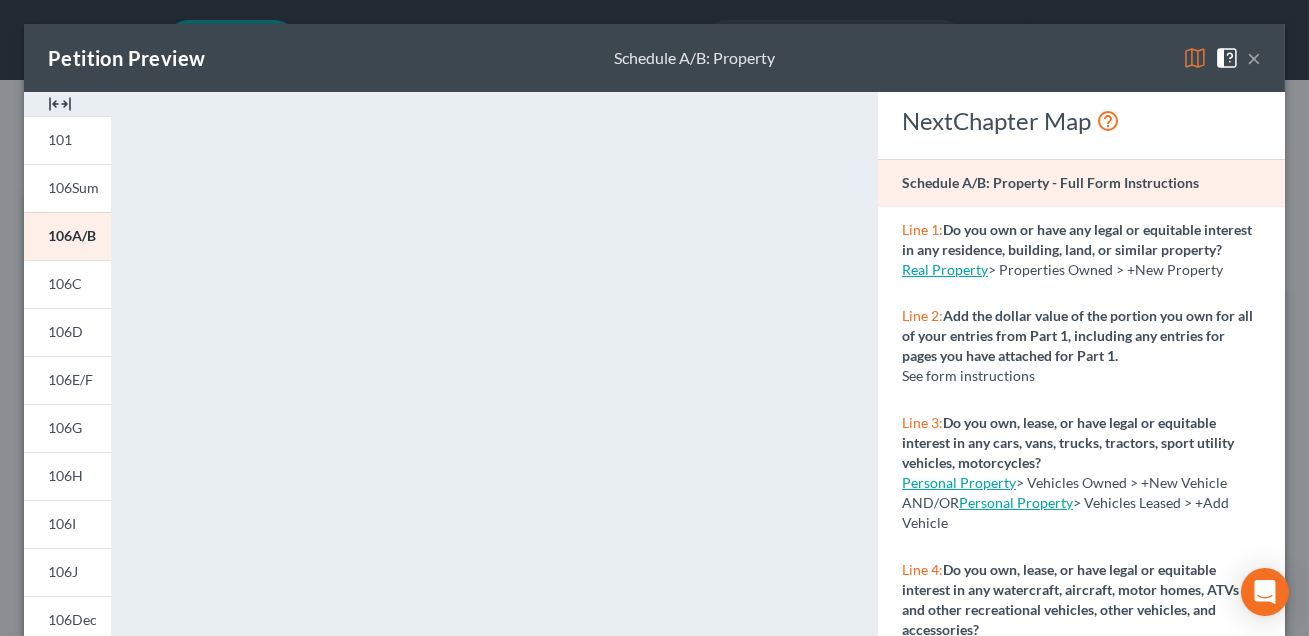 click on "×" at bounding box center [1254, 58] 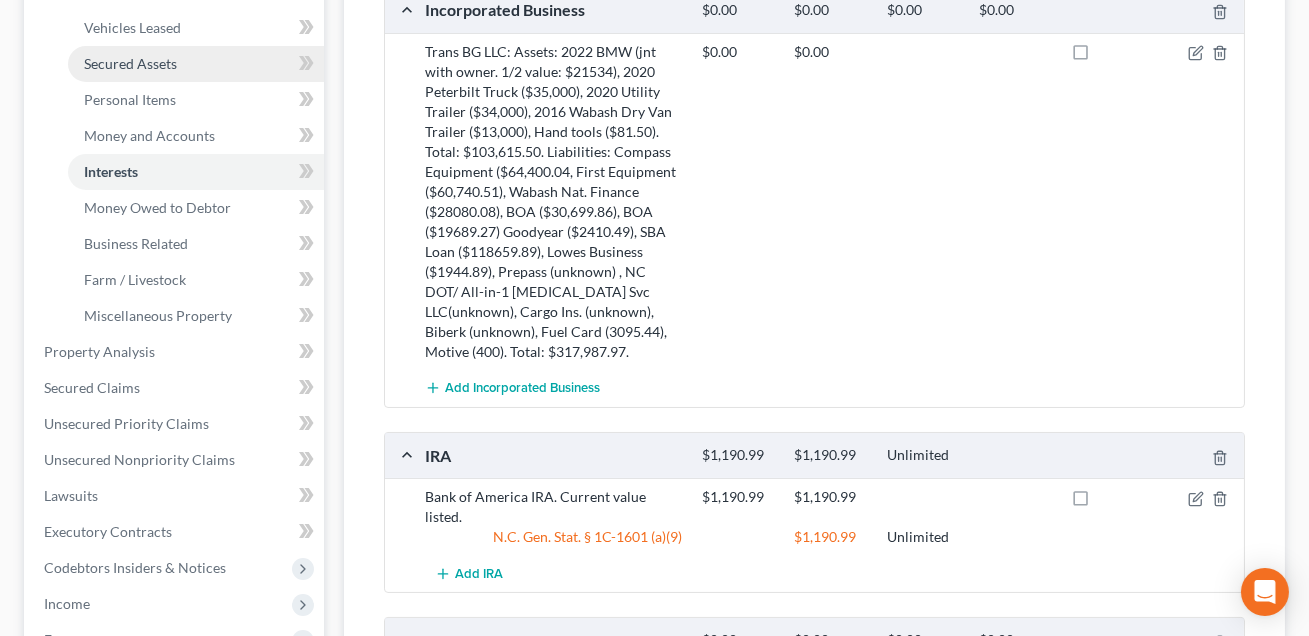 scroll, scrollTop: 415, scrollLeft: 0, axis: vertical 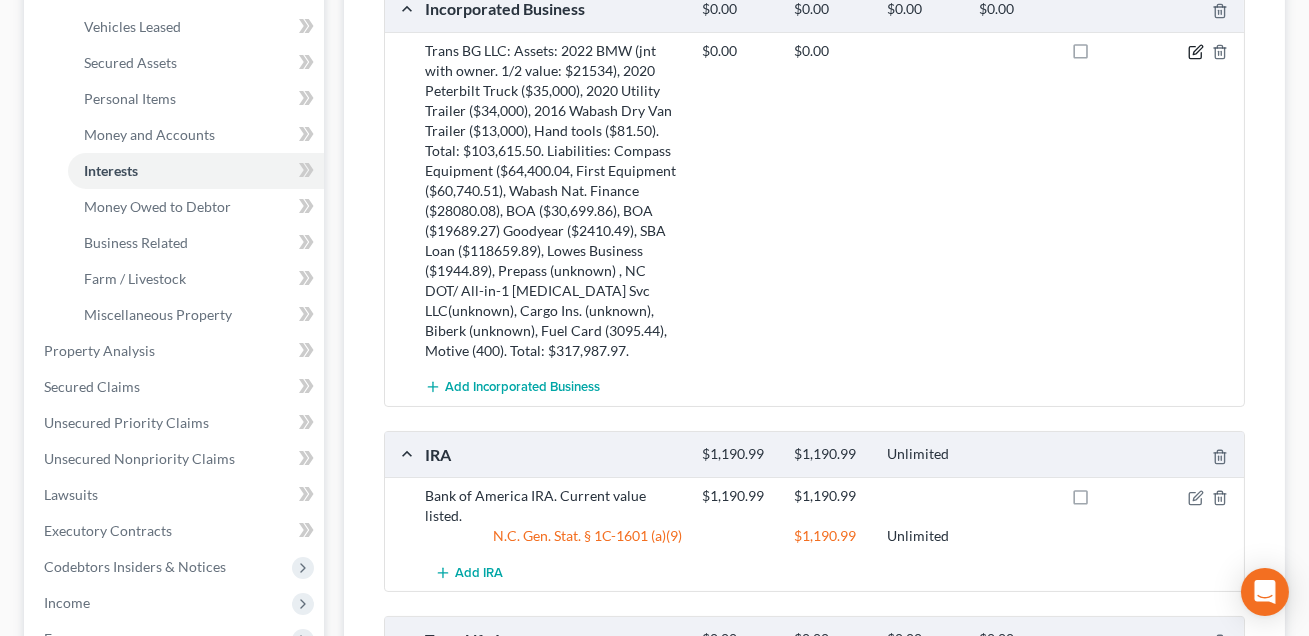 click 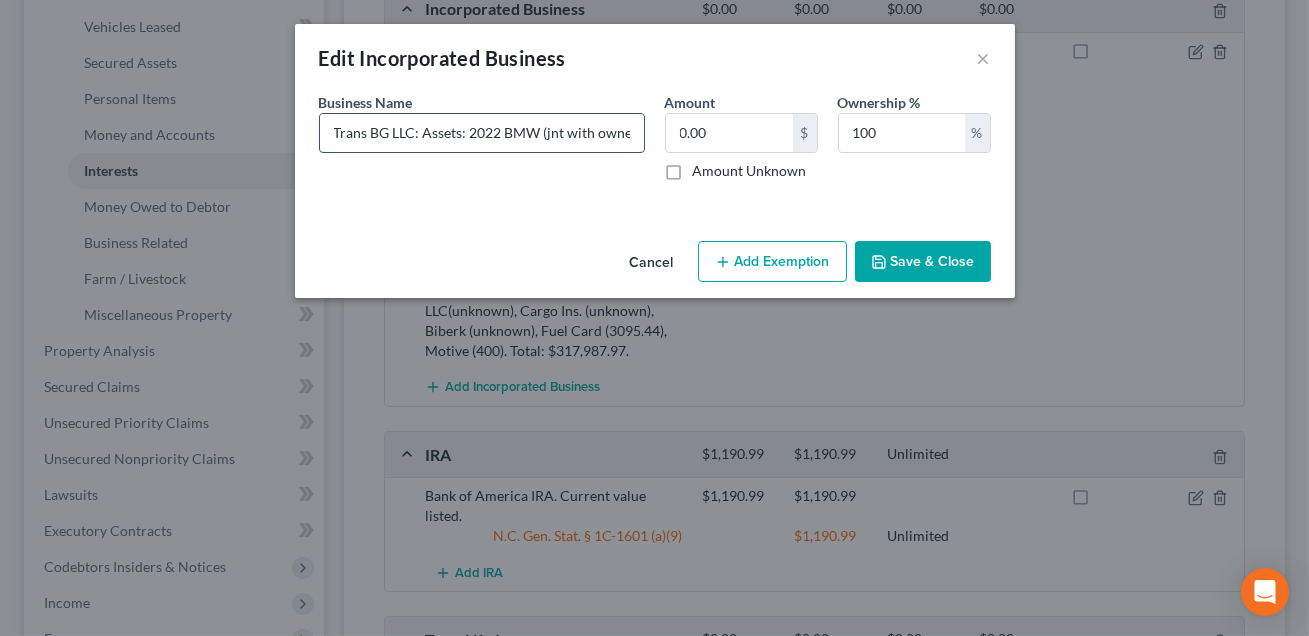 click on "Trans BG LLC: Assets: 2022 BMW (jnt with owner. 1/2 value: $21534), 2020 Peterbilt Truck ($35,000), 2020 Utility Trailer ($34,000), 2016 Wabash Dry Van Trailer ($13,000), Hand tools ($81.50). Total: $103,615.50.  Liabilities: Compass Equipment ($64,400.04, First Equipment ($60,740.51), Wabash Nat. Finance ($28080.08), BOA ($30,699.86), BOA ($19689.27) Goodyear ($2410.49), SBA Loan ($118659.89), Lowes Business ($1944.89),  Prepass (unknown) , NC DOT/ All-in-1 [MEDICAL_DATA] Svc LLC(unknown), Cargo Ins. (unknown), Biberk (unknown), Fuel Card (3095.44), Motive (400). Total: $317,987.97." at bounding box center (482, 133) 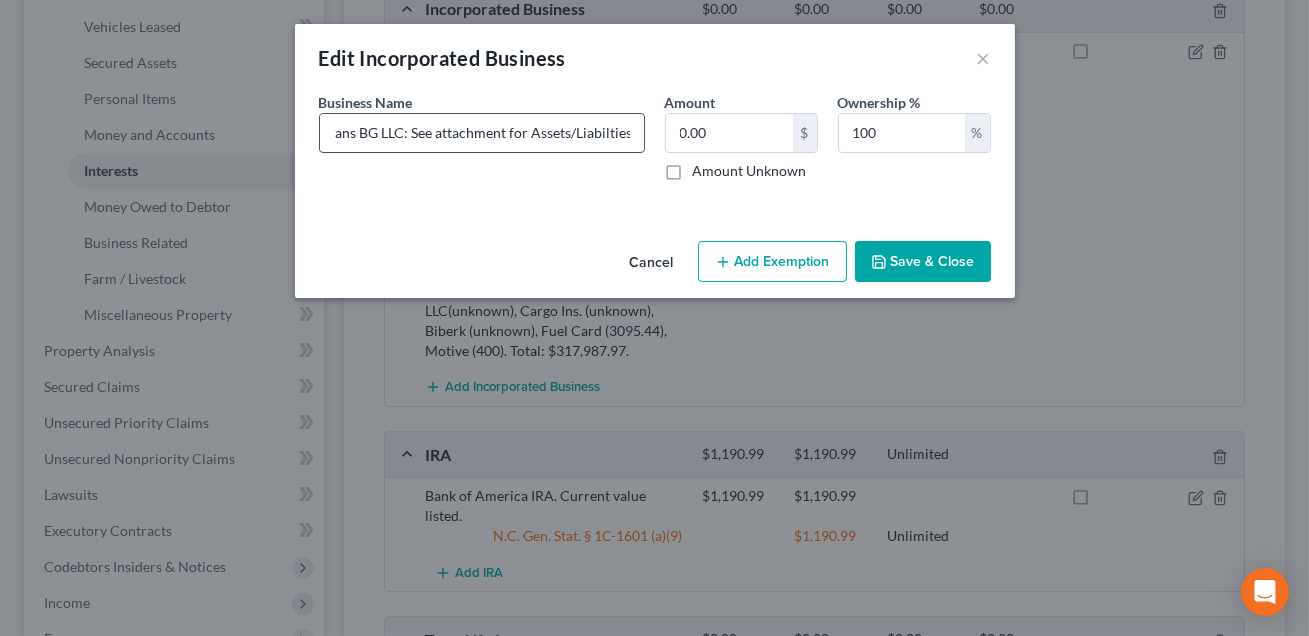 scroll, scrollTop: 0, scrollLeft: 14, axis: horizontal 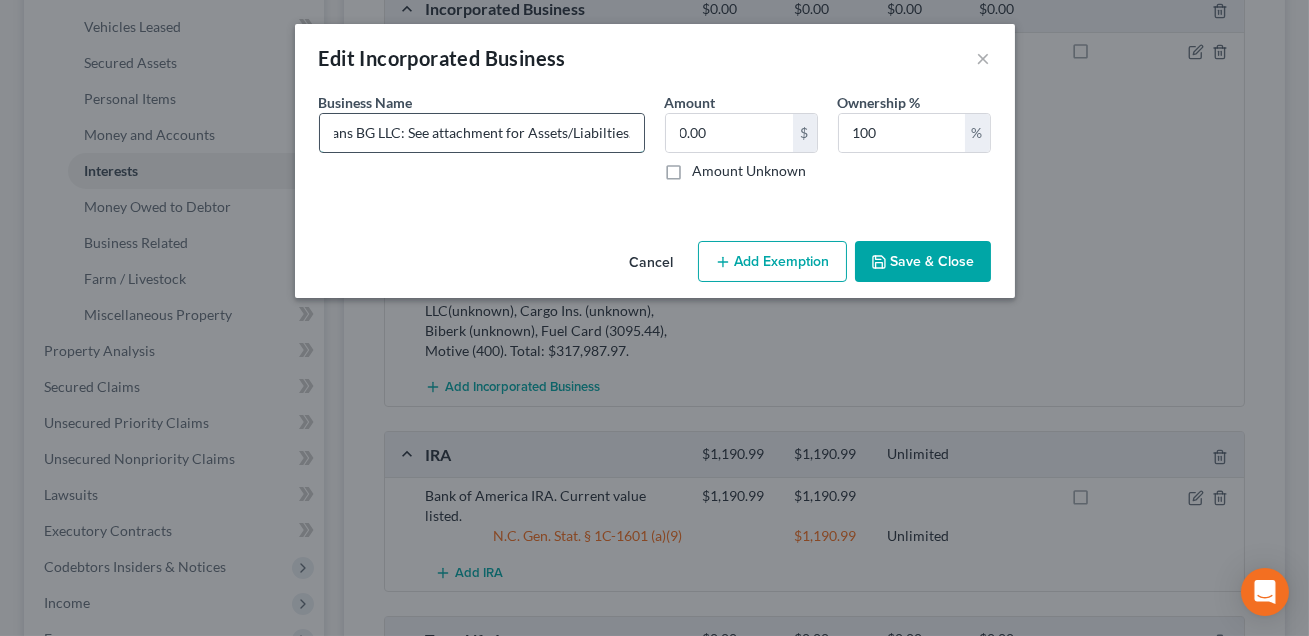 click on "Trans BG LLC: See attachment for Assets/Liabilties.: 2022 BMW (jnt with owner. 1/2 value: $21534), 2020 Peterbilt Truck ($35,000), 2020 Utility Trailer ($34,000), 2016 Wabash Dry Van Trailer ($13,000), Hand tools ($81.50). Total: $103,615.50.  Liabilities: Compass Equipment ($64,400.04, First Equipment ($60,740.51), Wabash Nat. Finance ($28080.08), BOA ($30,699.86), BOA ($19689.27) Goodyear ($2410.49), SBA Loan ($118659.89), Lowes Business ($1944.89),  Prepass (unknown) , NC DOT/ All-in-1 [MEDICAL_DATA] Svc LLC(unknown), Cargo Ins. (unknown), Biberk (unknown), Fuel Card (3095.44), Motive (400). Total: $317,987.97." at bounding box center (482, 133) 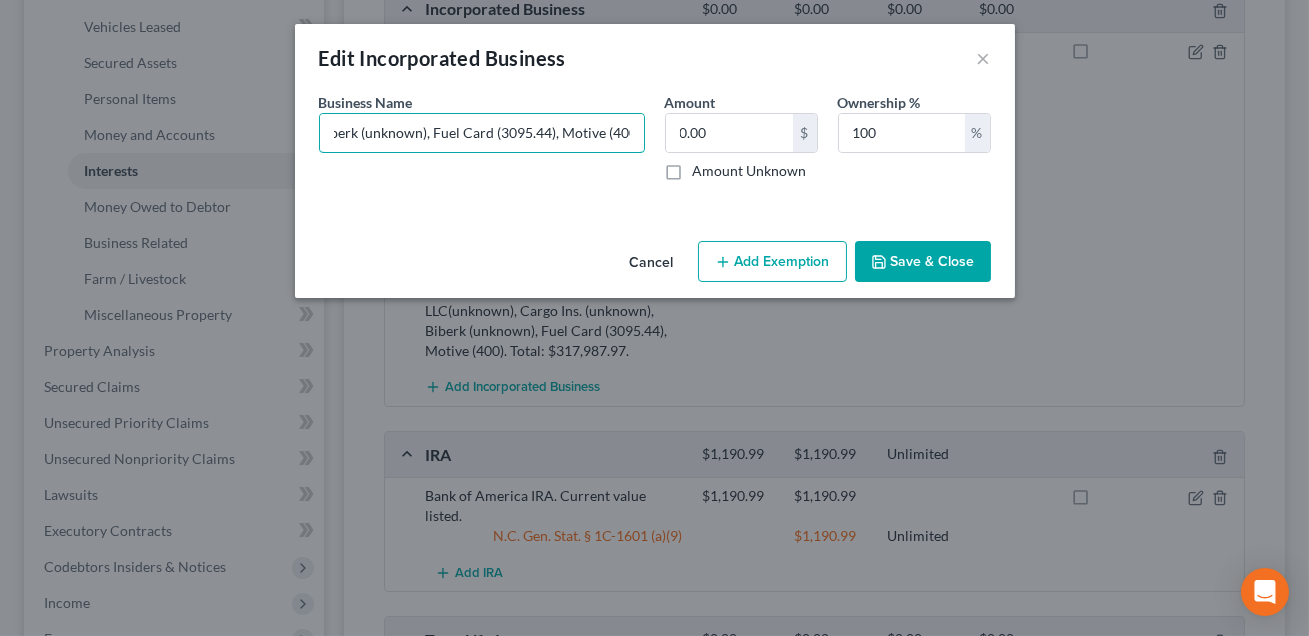 scroll, scrollTop: 0, scrollLeft: 3572, axis: horizontal 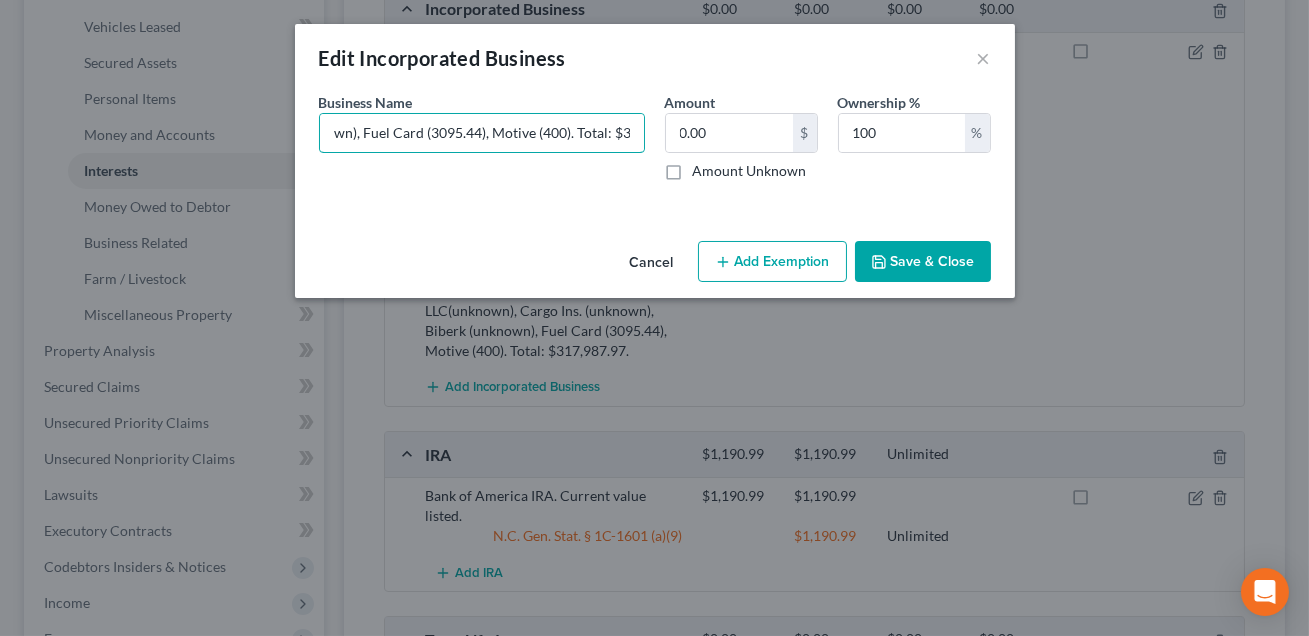 drag, startPoint x: 628, startPoint y: 134, endPoint x: 661, endPoint y: 138, distance: 33.24154 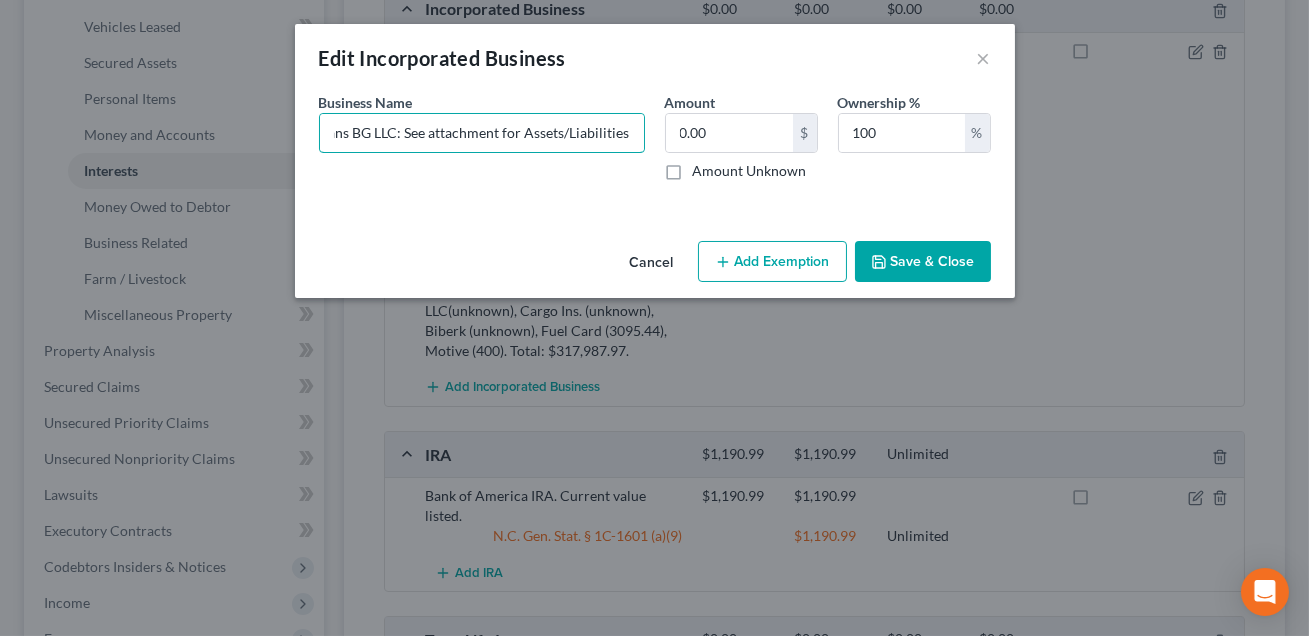 scroll, scrollTop: 0, scrollLeft: 14, axis: horizontal 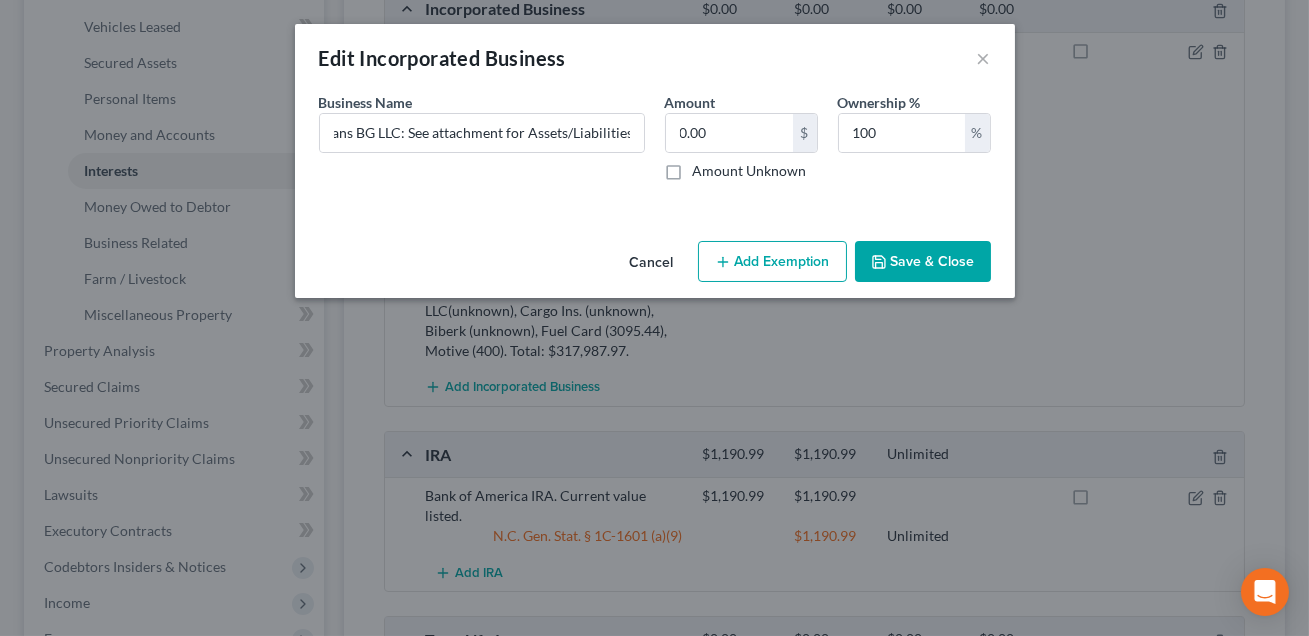 click on "Save & Close" at bounding box center [923, 262] 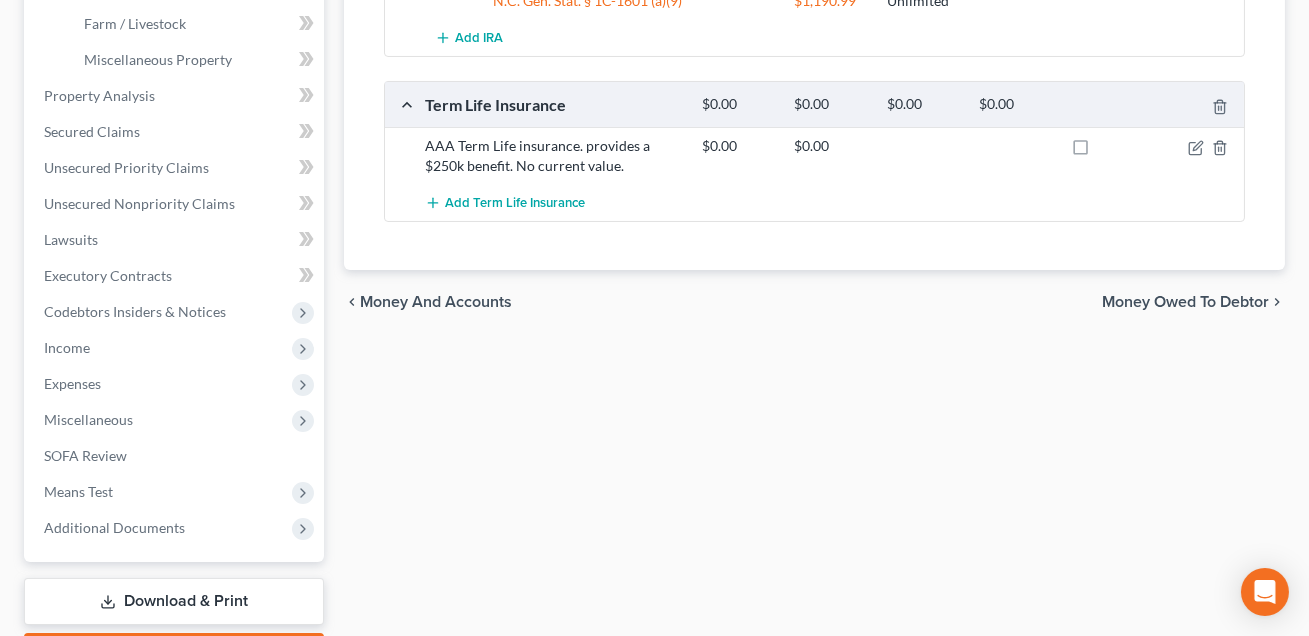 scroll, scrollTop: 784, scrollLeft: 0, axis: vertical 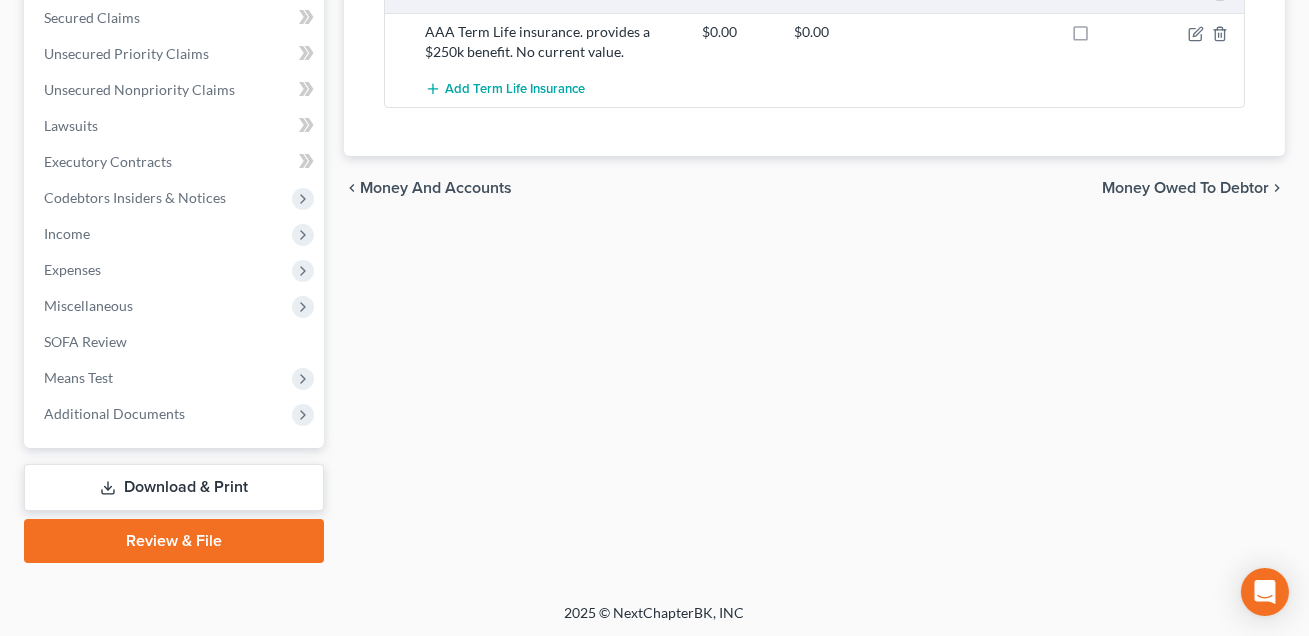 click on "Download & Print" at bounding box center (174, 487) 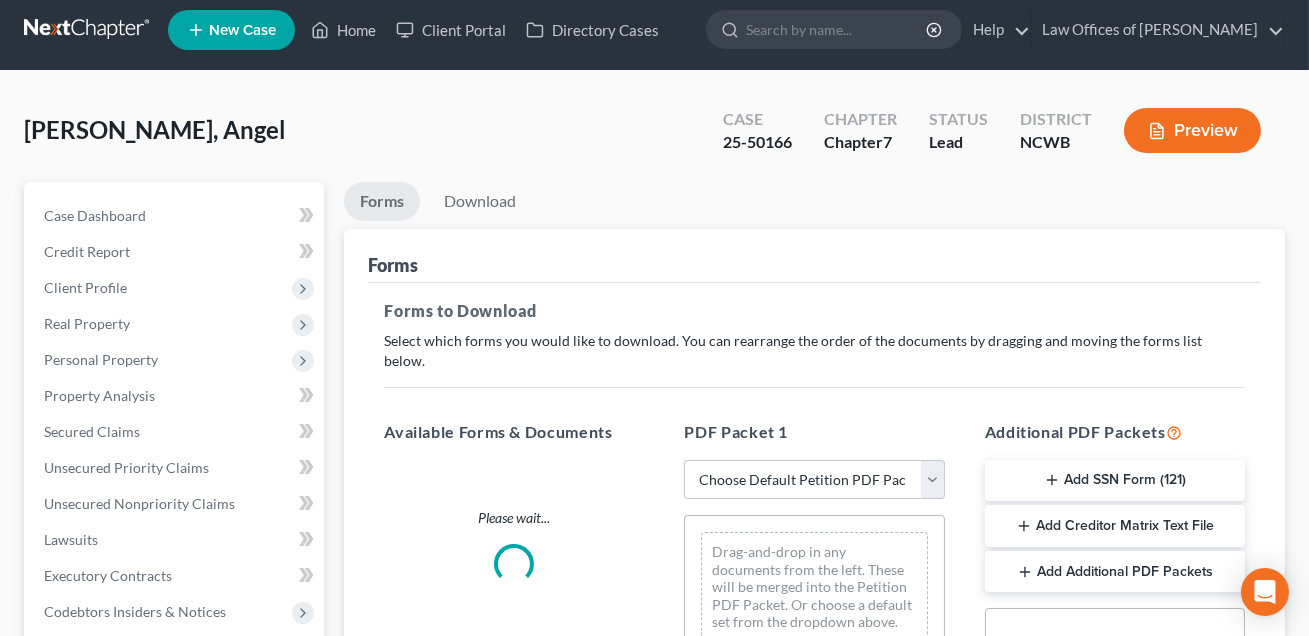 scroll, scrollTop: 0, scrollLeft: 0, axis: both 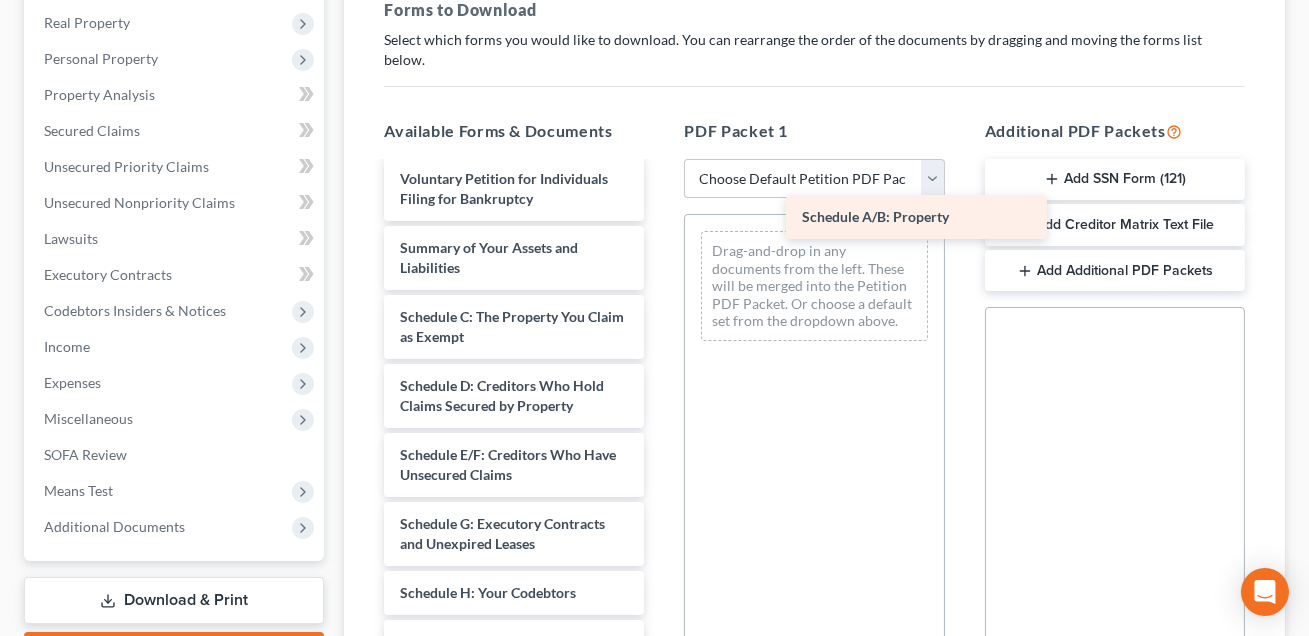 drag, startPoint x: 488, startPoint y: 283, endPoint x: 891, endPoint y: 206, distance: 410.29013 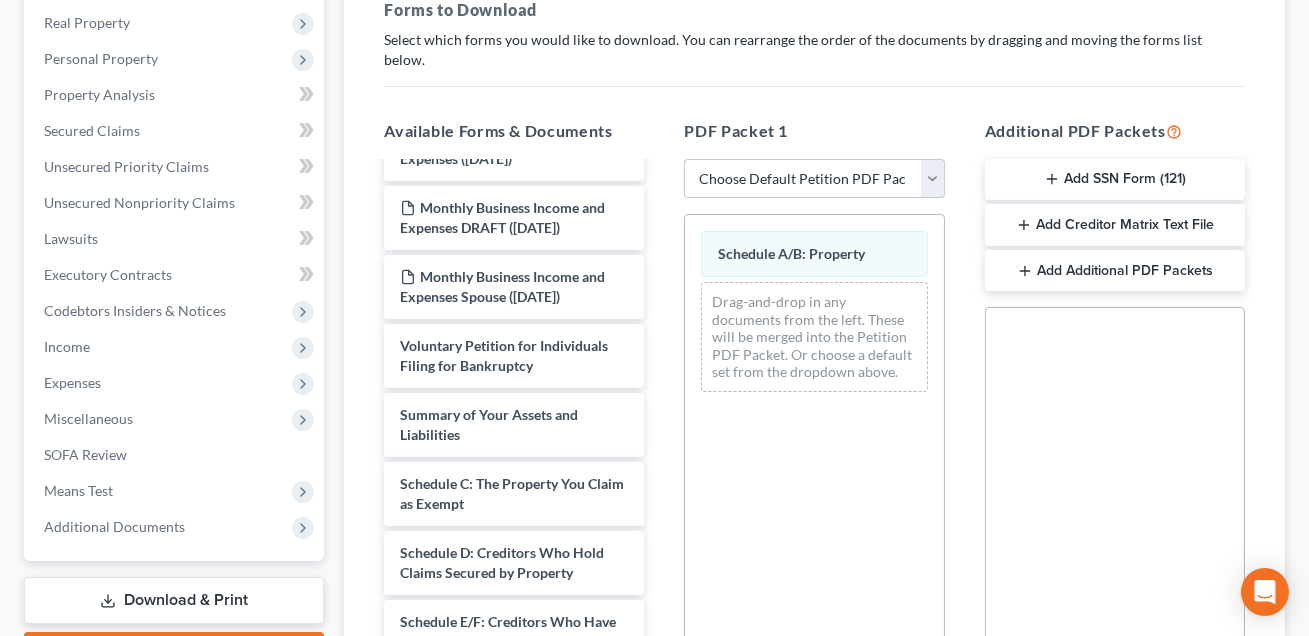 scroll, scrollTop: 370, scrollLeft: 0, axis: vertical 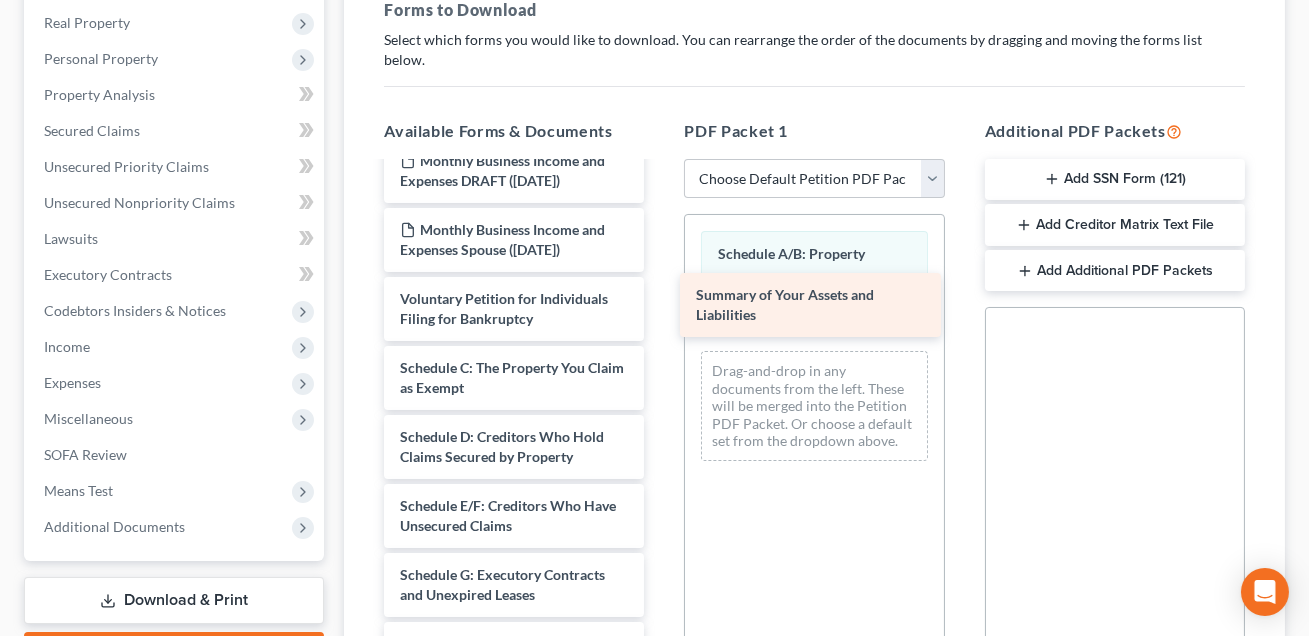 drag, startPoint x: 527, startPoint y: 332, endPoint x: 825, endPoint y: 281, distance: 302.3326 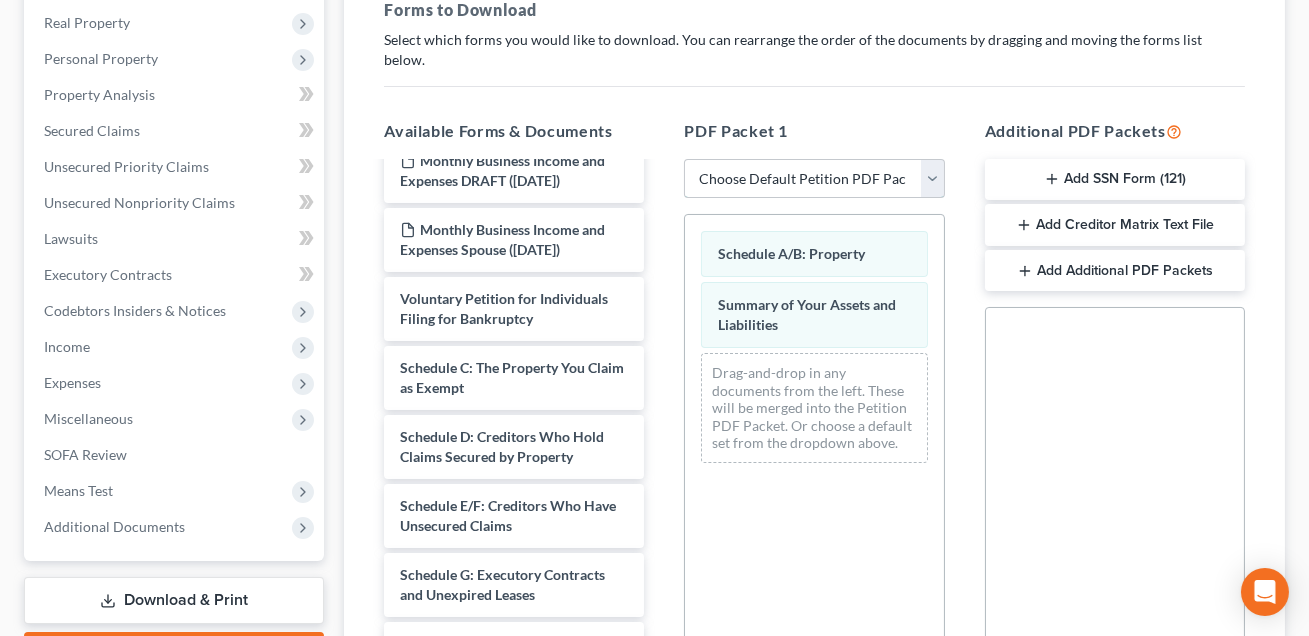 click on "Choose Default Petition PDF Packet Complete Bankruptcy Petition (all forms and schedules) Emergency Filing Forms (Petition and Creditor List Only) Amended Forms Signature Pages Only RHG CHPT 7 SIGNING PKT" at bounding box center [814, 179] 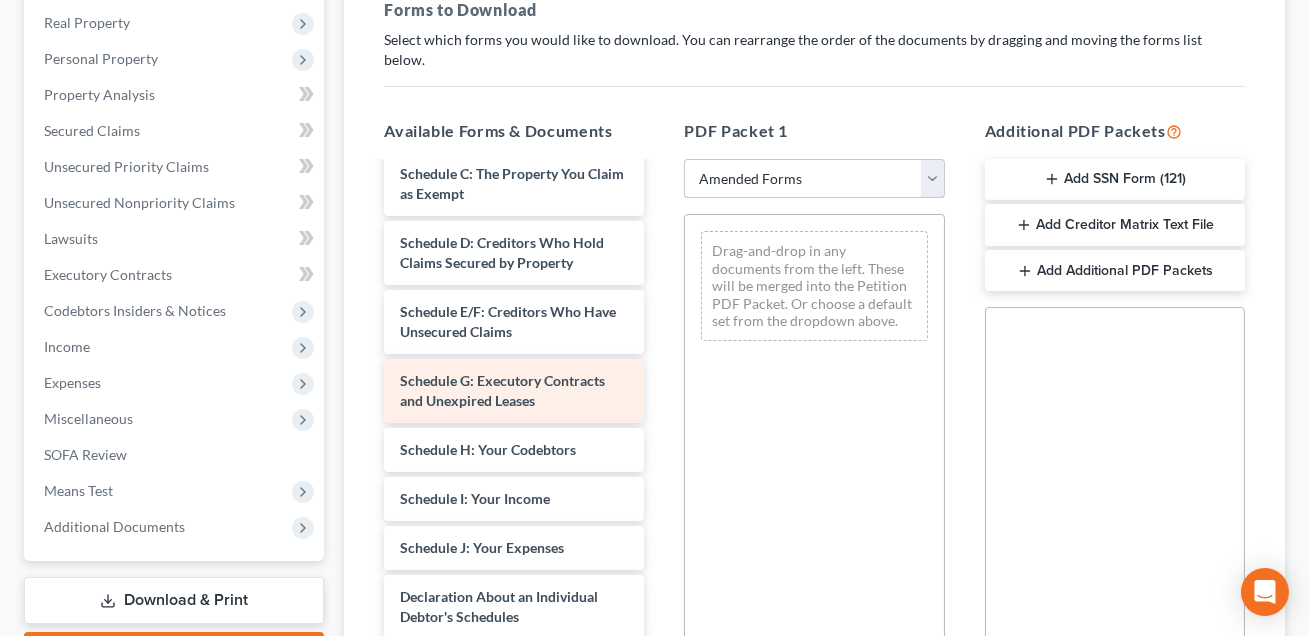 scroll, scrollTop: 80, scrollLeft: 0, axis: vertical 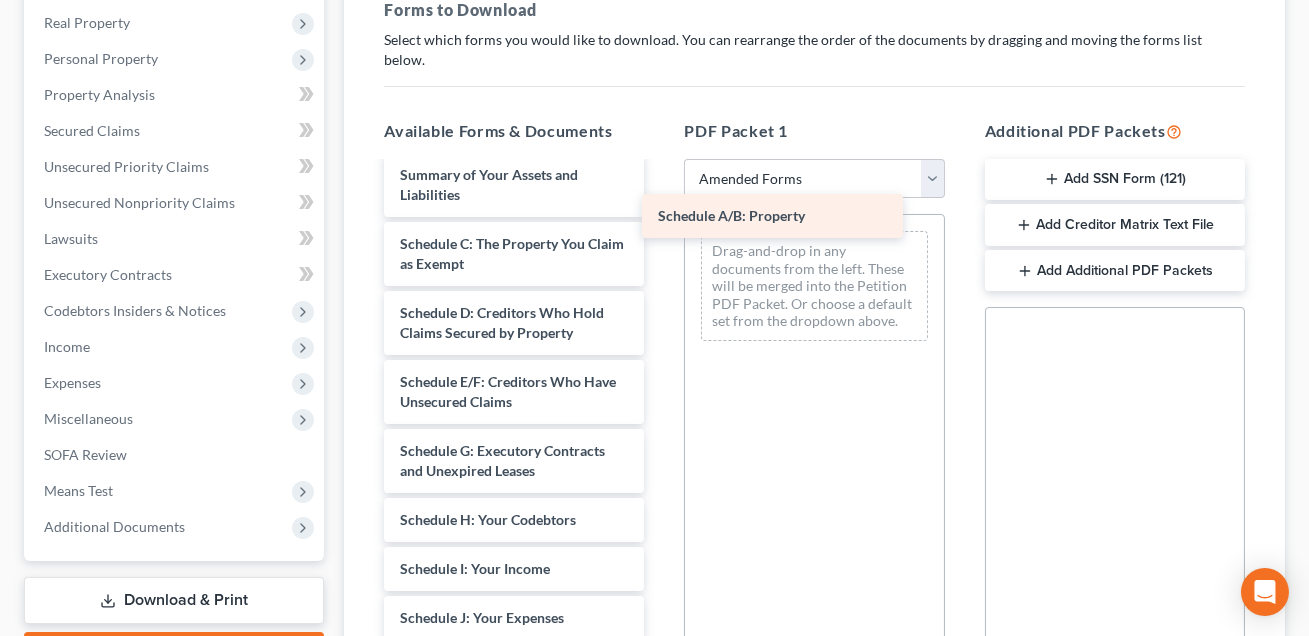 drag, startPoint x: 478, startPoint y: 214, endPoint x: 775, endPoint y: 194, distance: 297.67264 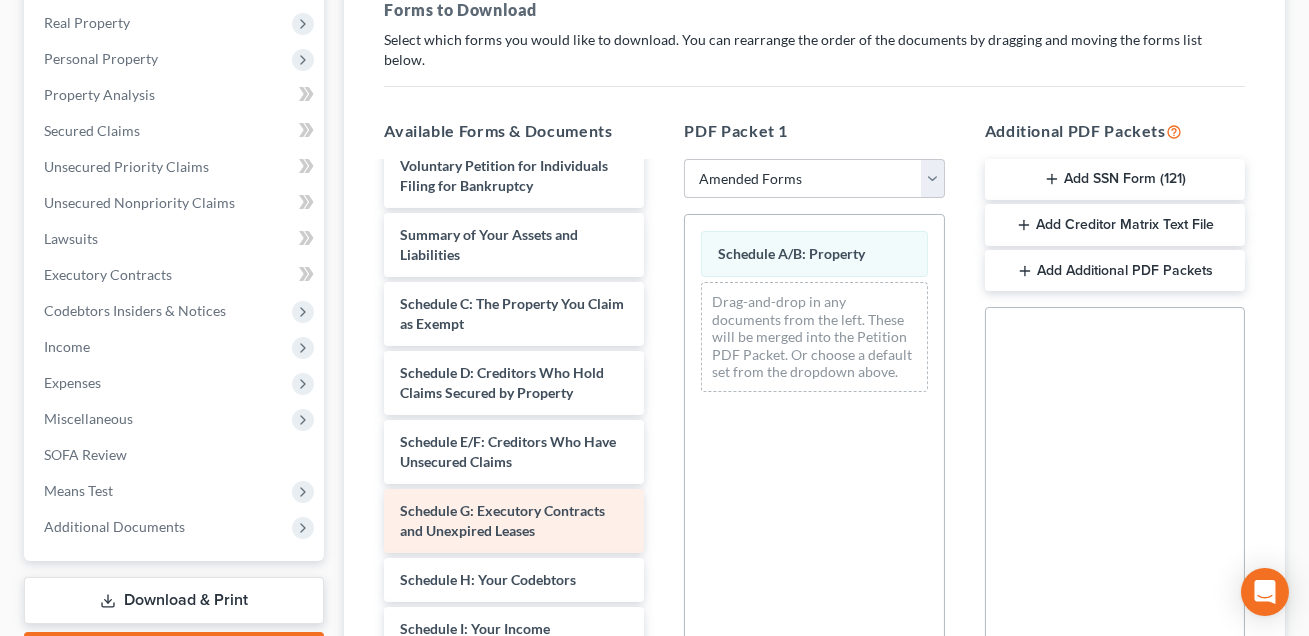 scroll, scrollTop: 0, scrollLeft: 0, axis: both 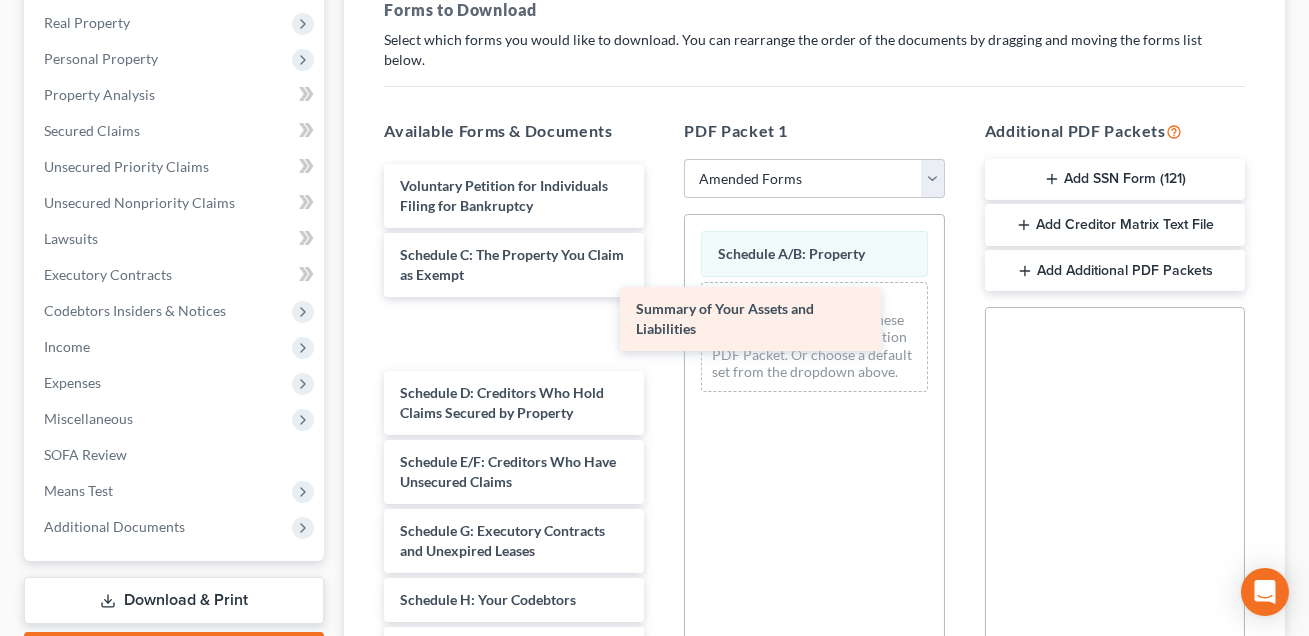 drag, startPoint x: 424, startPoint y: 244, endPoint x: 699, endPoint y: 321, distance: 285.5766 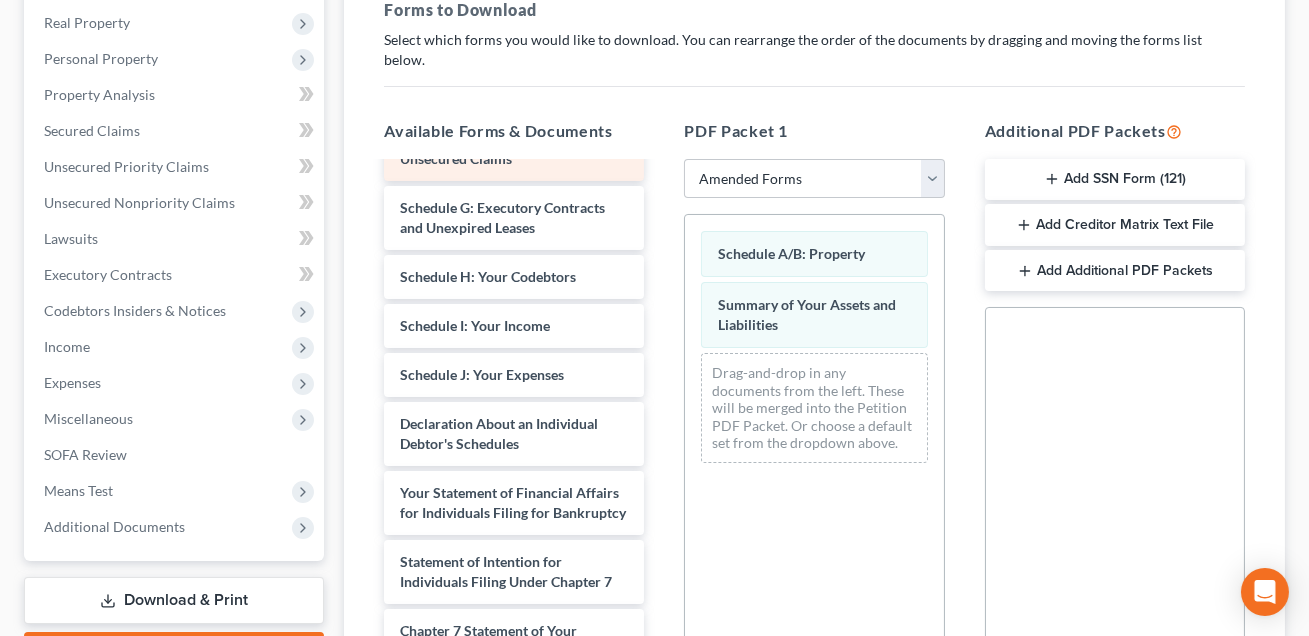 scroll, scrollTop: 257, scrollLeft: 0, axis: vertical 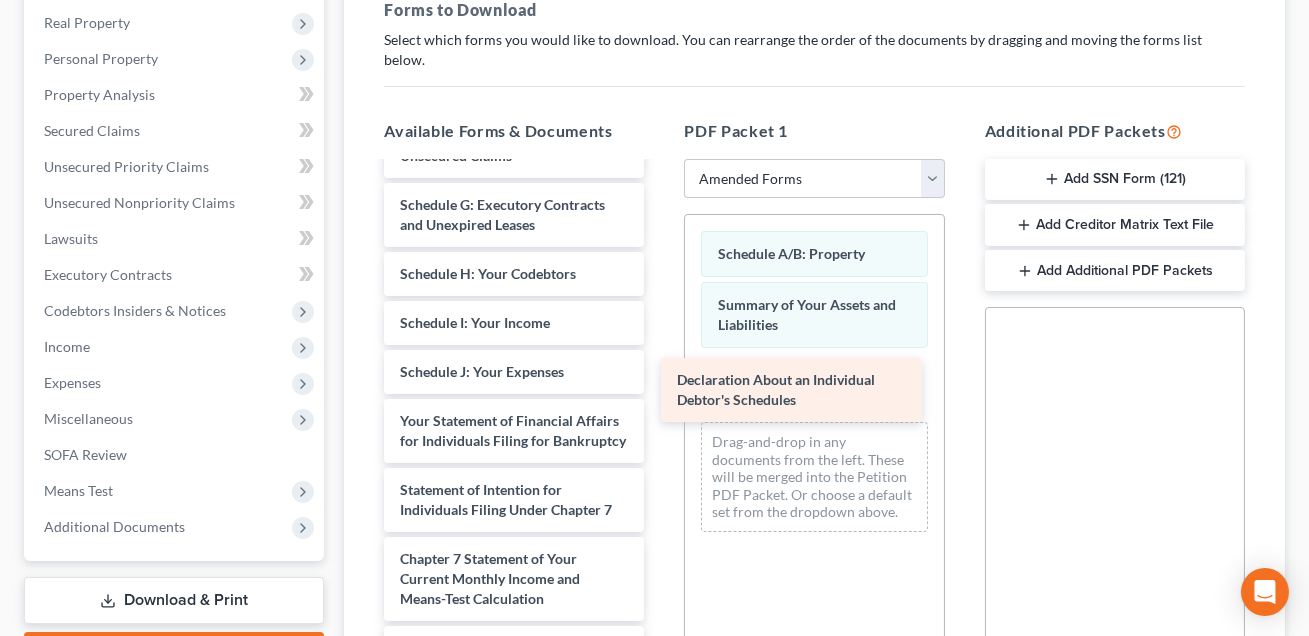 drag, startPoint x: 443, startPoint y: 422, endPoint x: 720, endPoint y: 402, distance: 277.72107 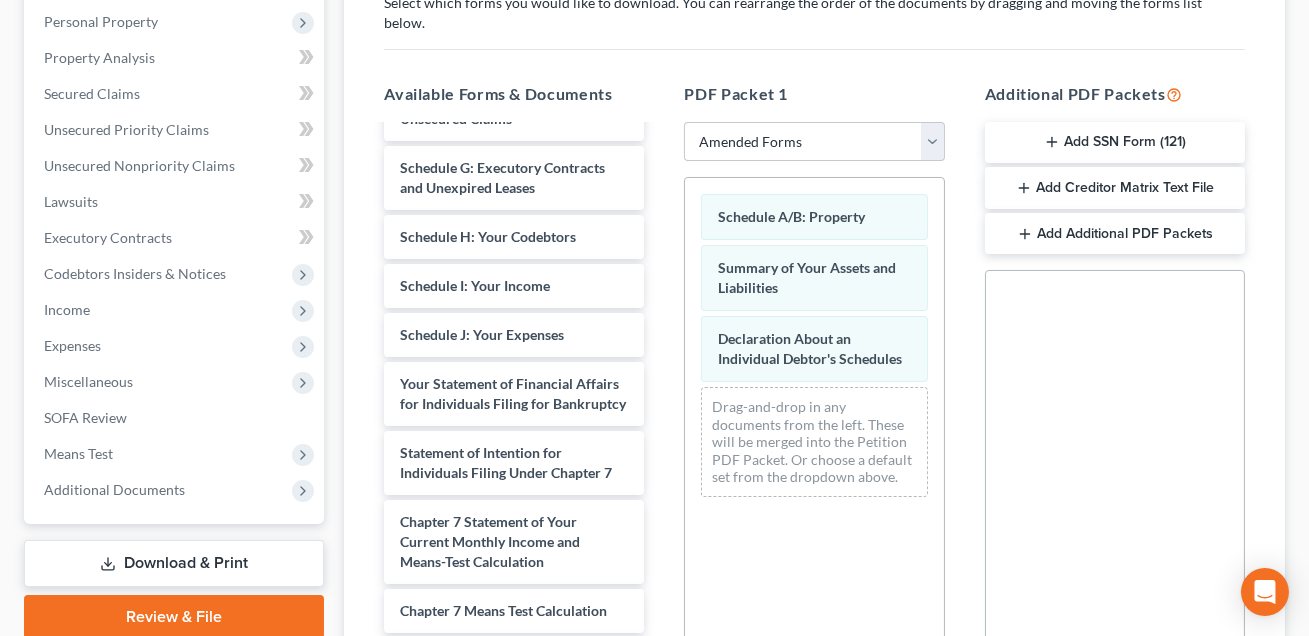 scroll, scrollTop: 597, scrollLeft: 0, axis: vertical 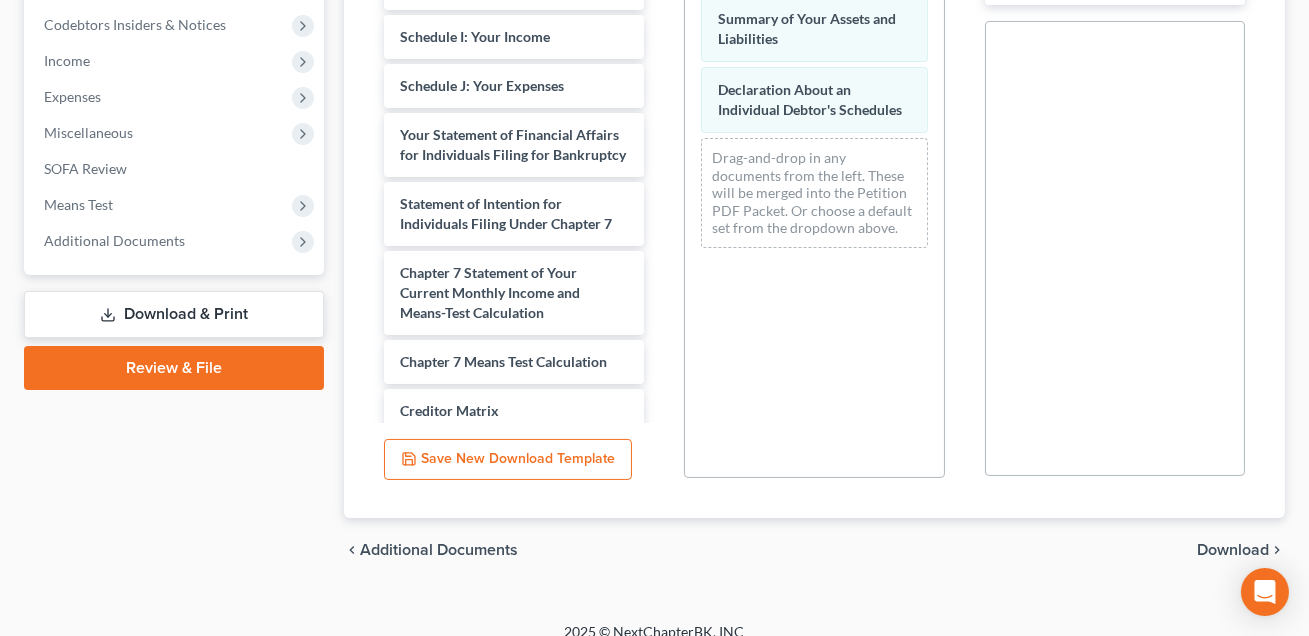 click on "Download" at bounding box center [1233, 550] 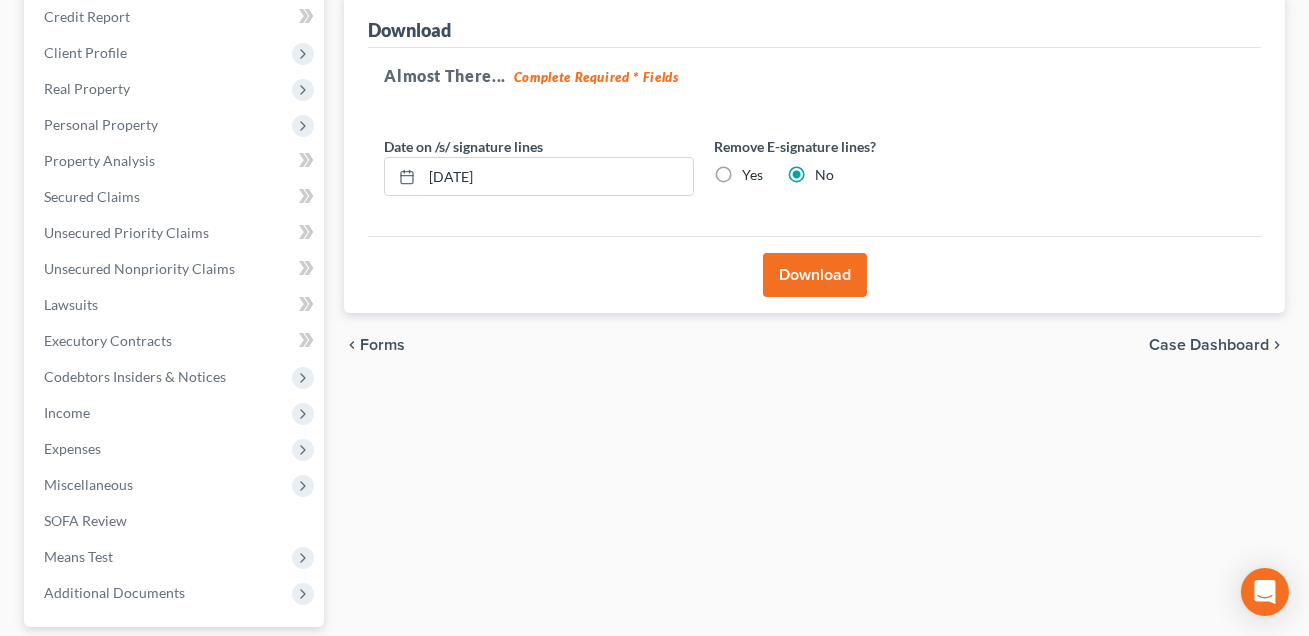 scroll, scrollTop: 247, scrollLeft: 0, axis: vertical 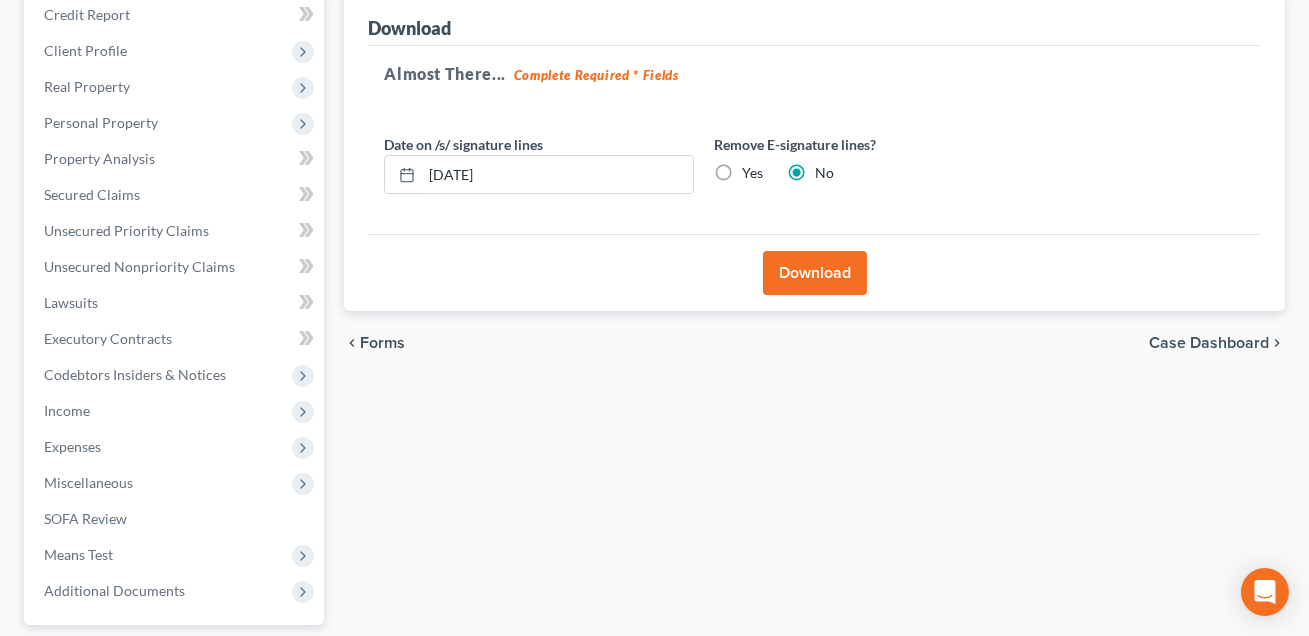 click on "Yes" at bounding box center (752, 173) 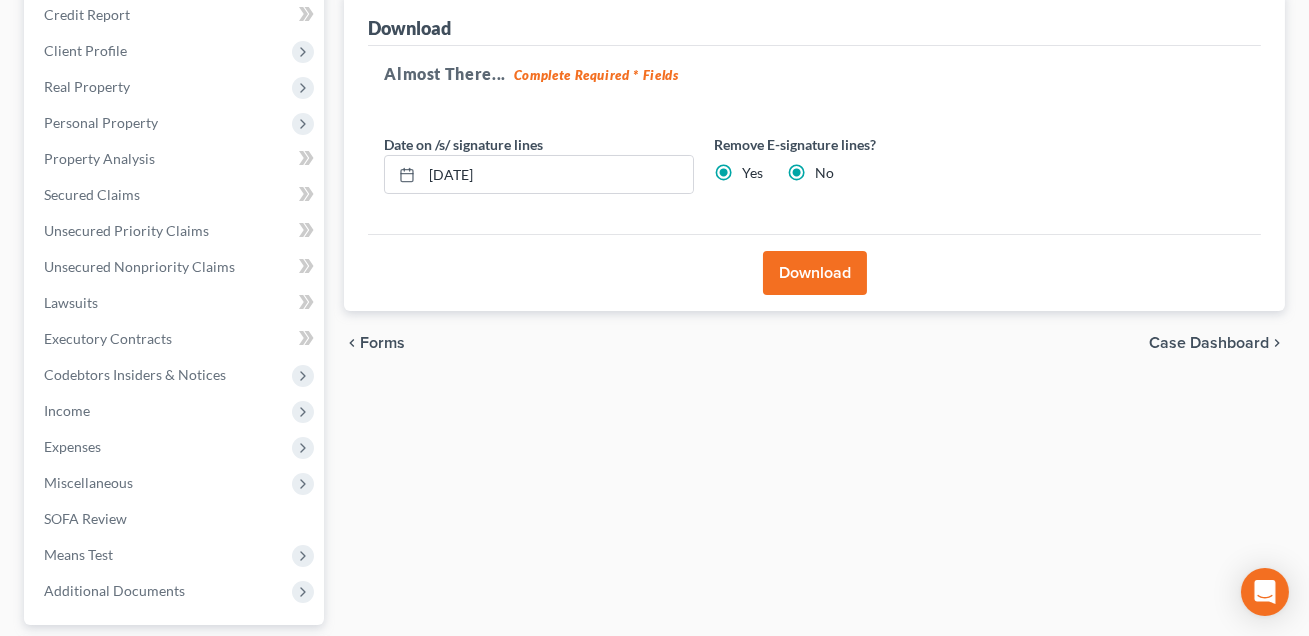 radio on "false" 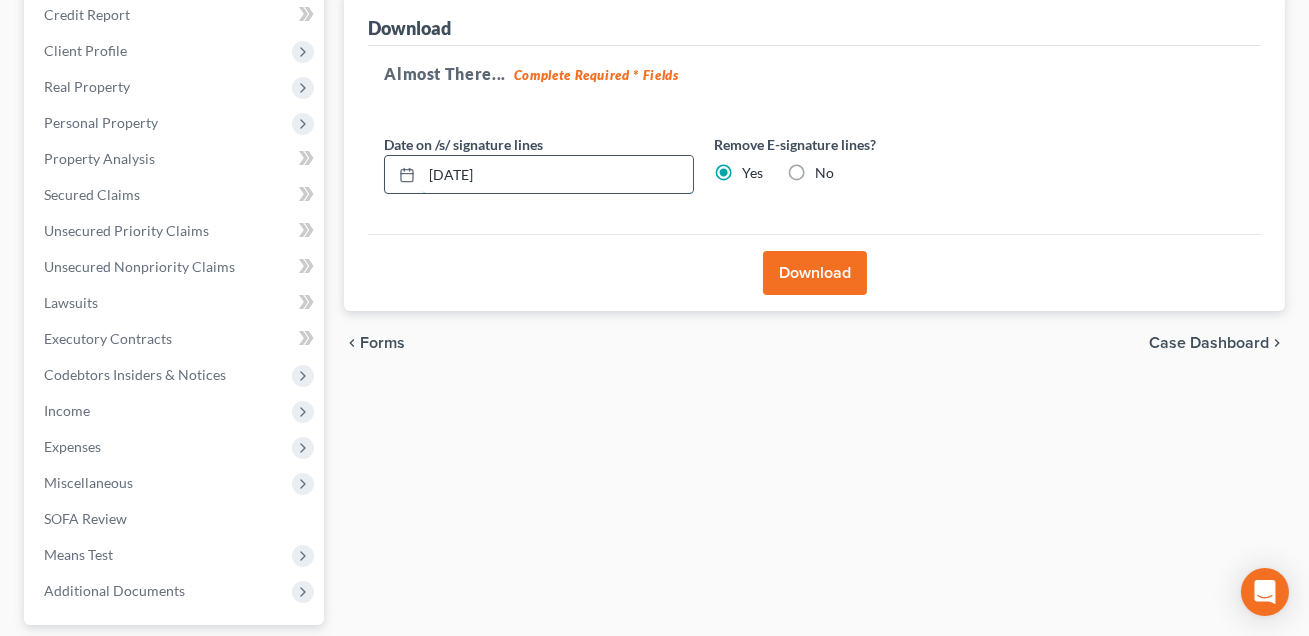 drag, startPoint x: 522, startPoint y: 167, endPoint x: 424, endPoint y: 168, distance: 98.005104 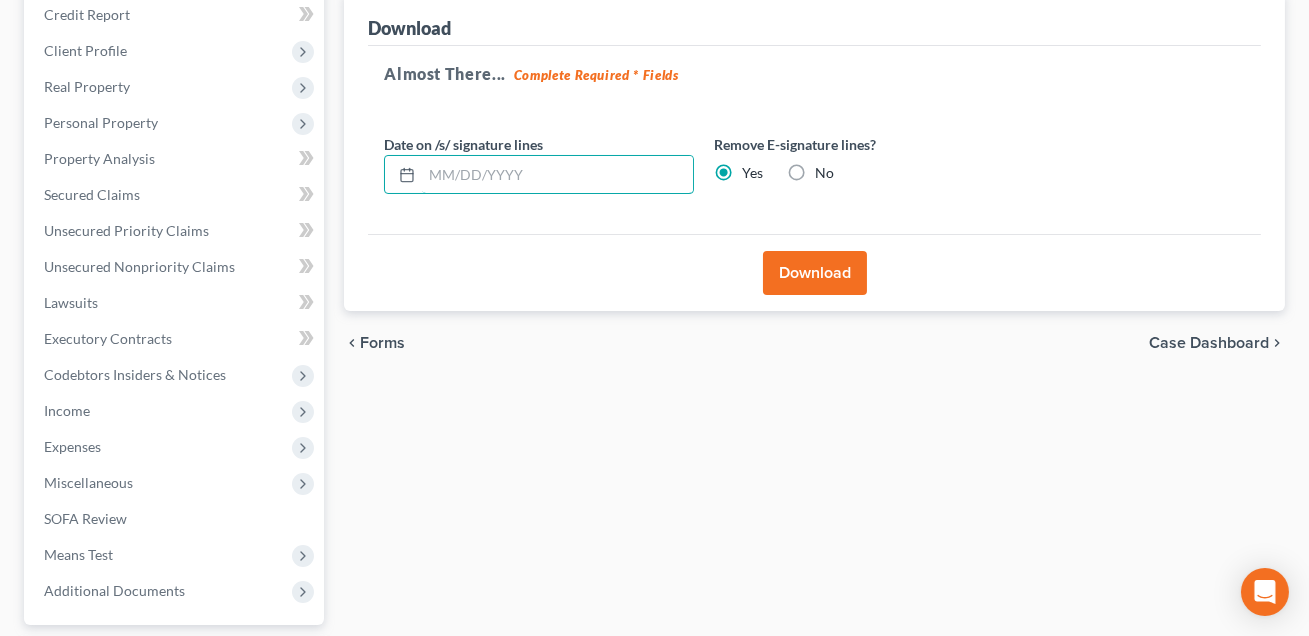 type 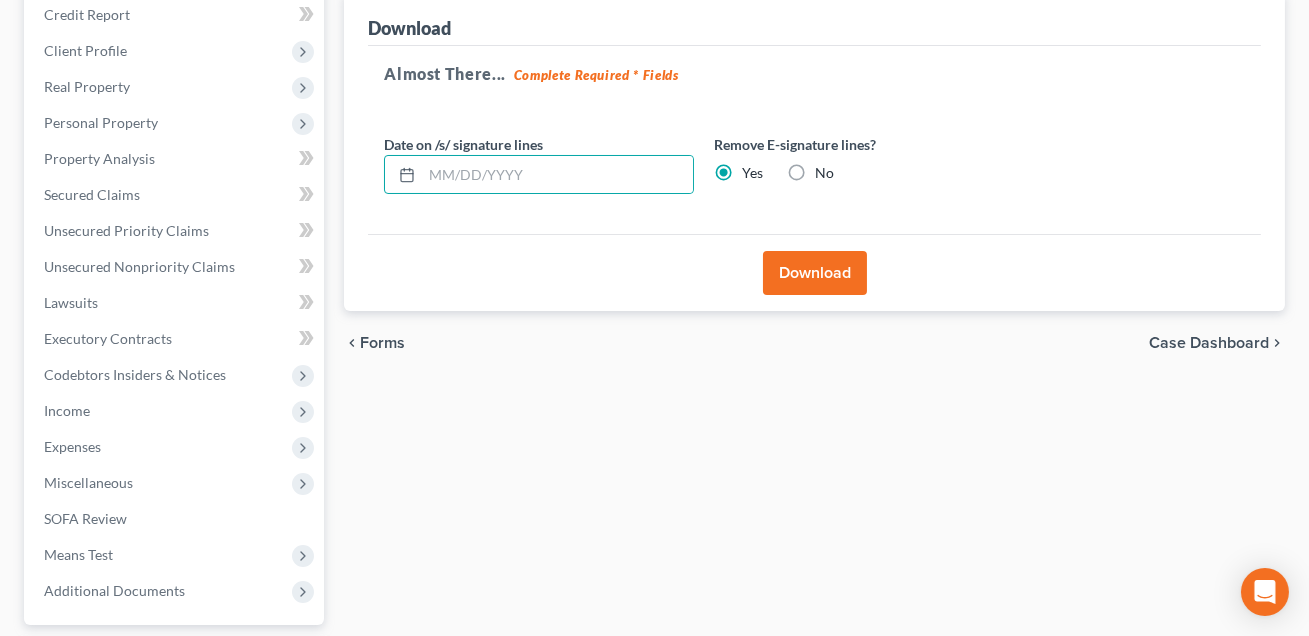 click on "Download" at bounding box center [815, 273] 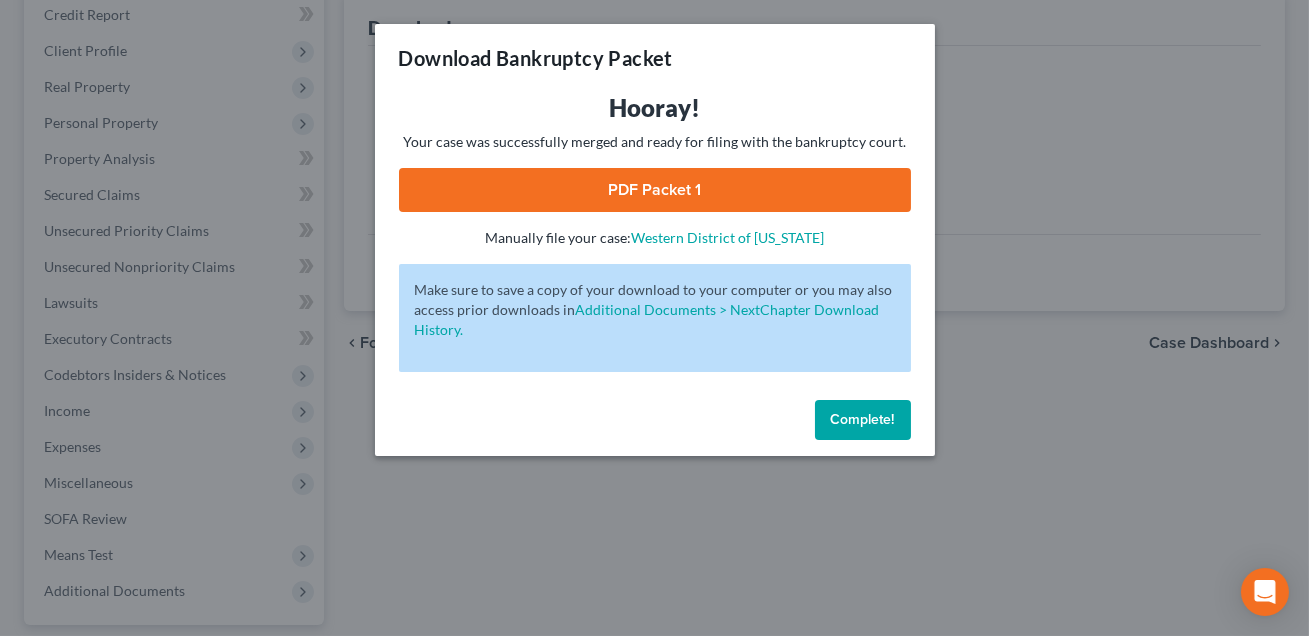 click on "PDF Packet 1" at bounding box center [655, 190] 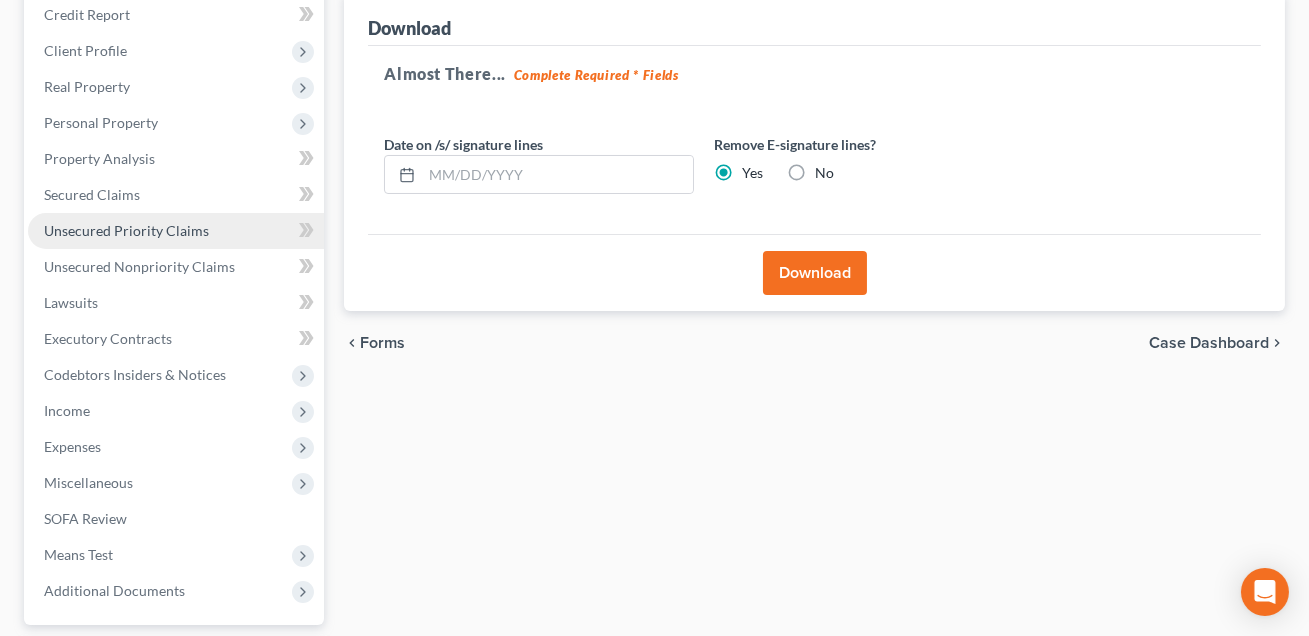 scroll, scrollTop: 0, scrollLeft: 0, axis: both 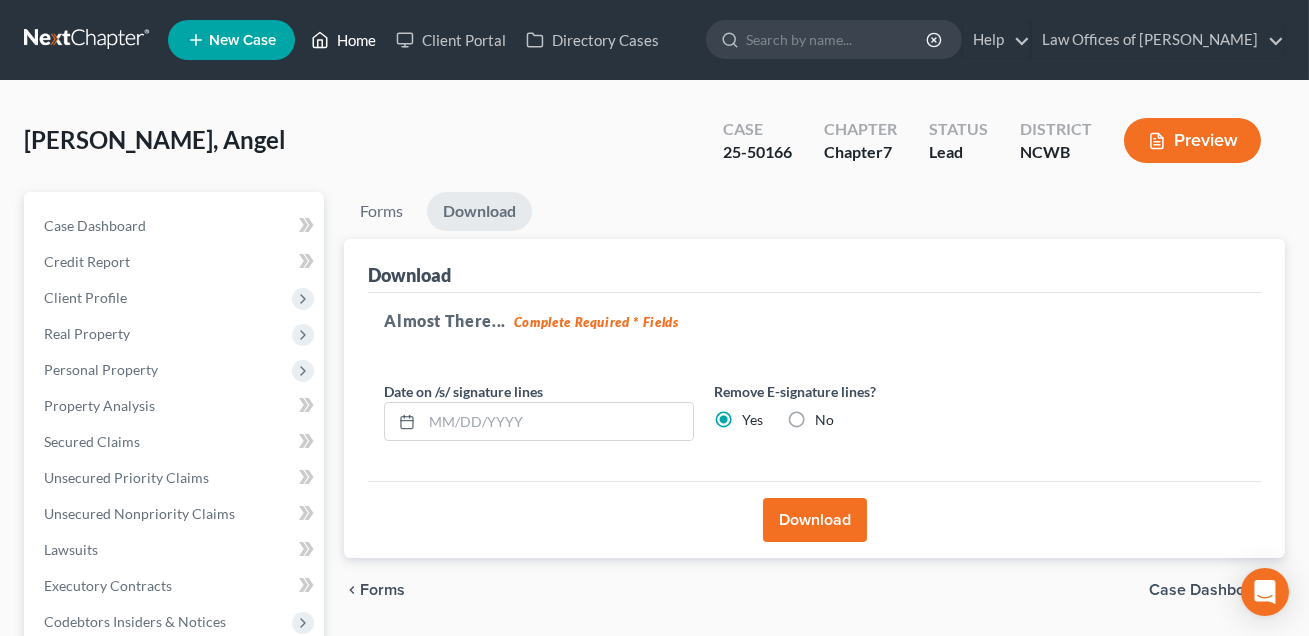 click on "Home" at bounding box center [343, 40] 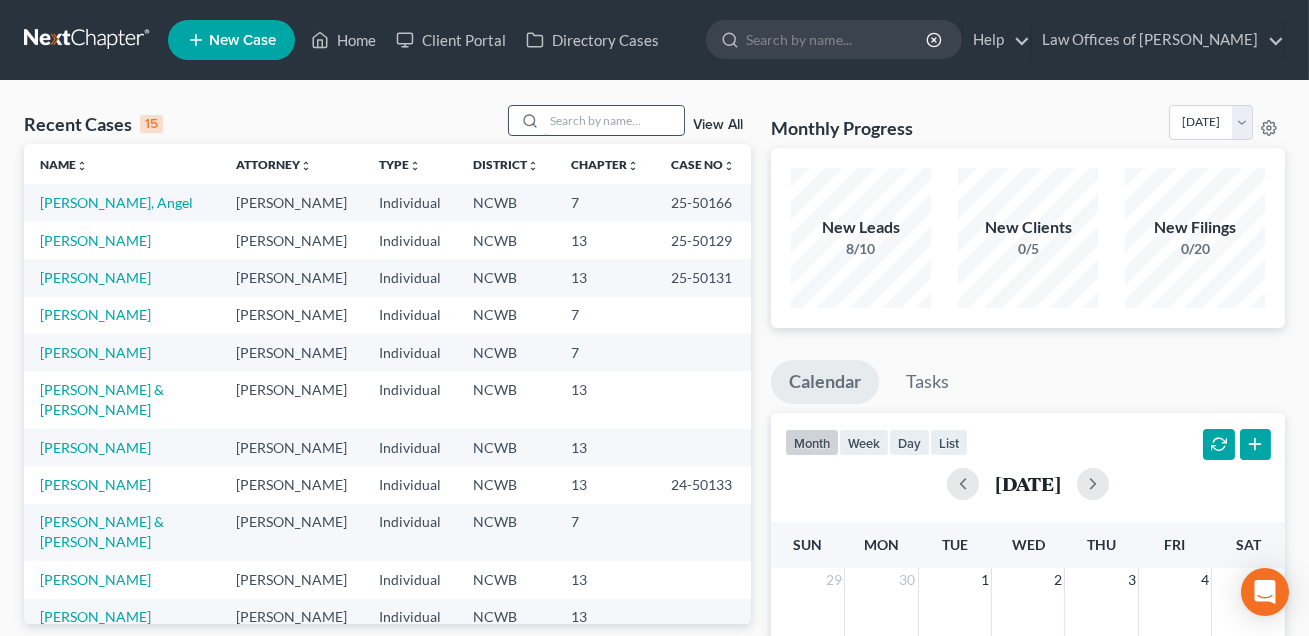 click at bounding box center [614, 120] 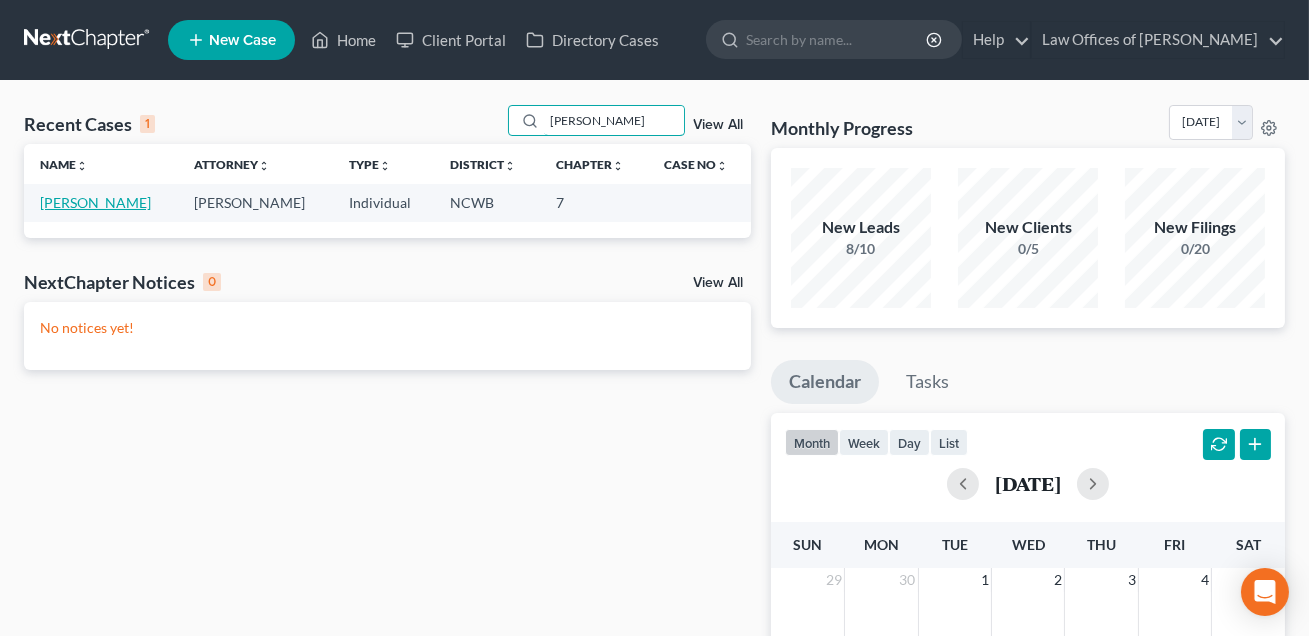 type on "[PERSON_NAME]" 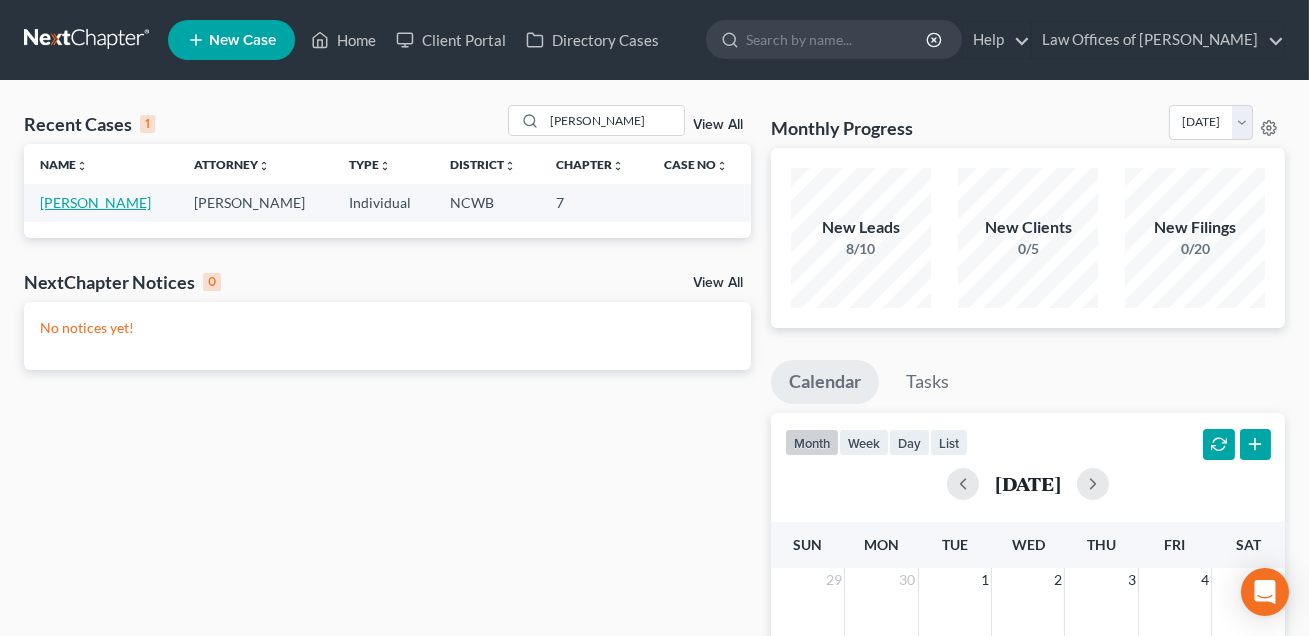 click on "[PERSON_NAME]" at bounding box center [95, 202] 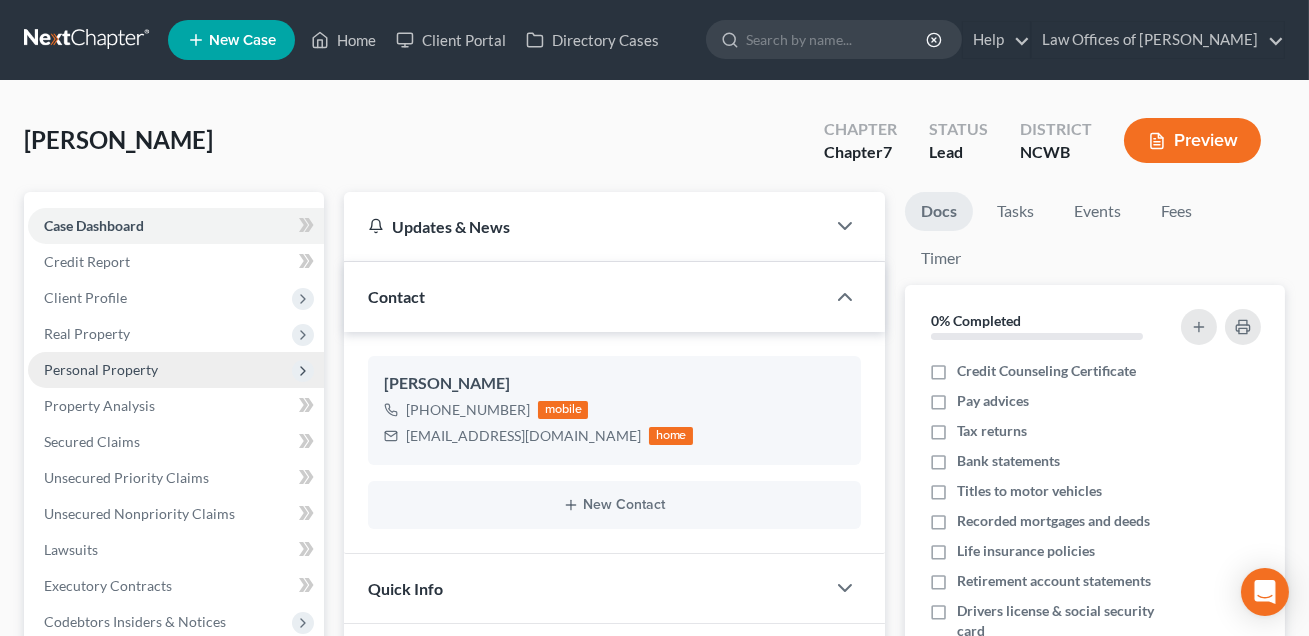 click on "Personal Property" at bounding box center [101, 369] 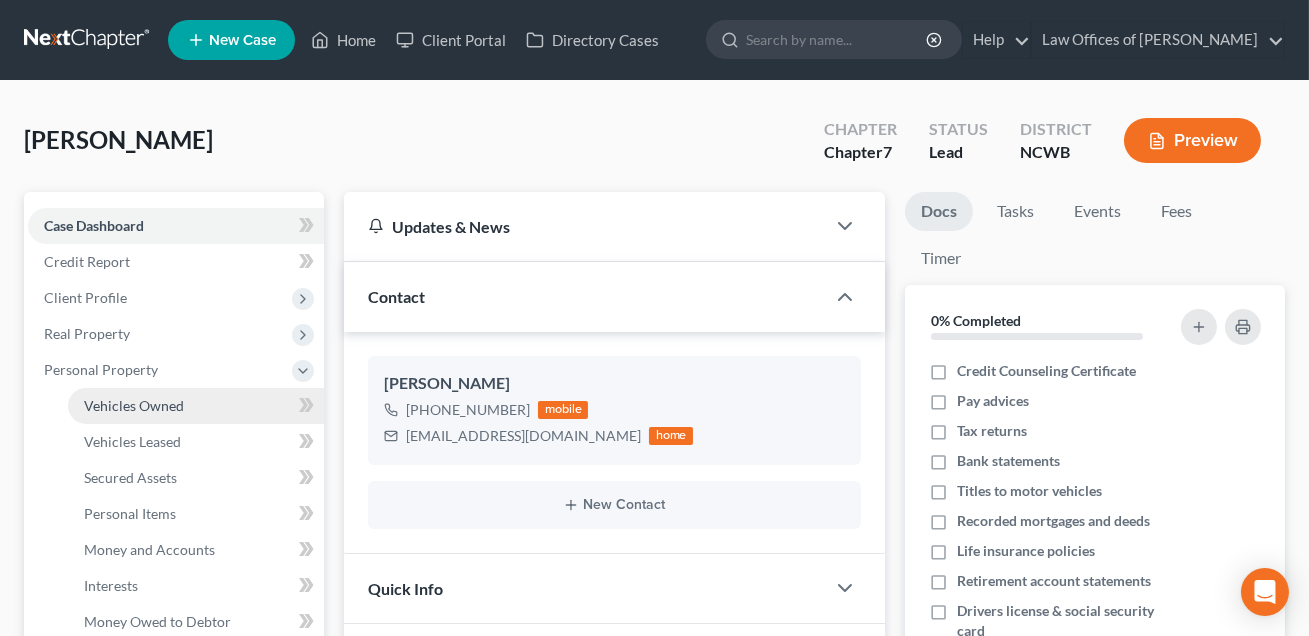 click on "Vehicles Owned" at bounding box center [134, 405] 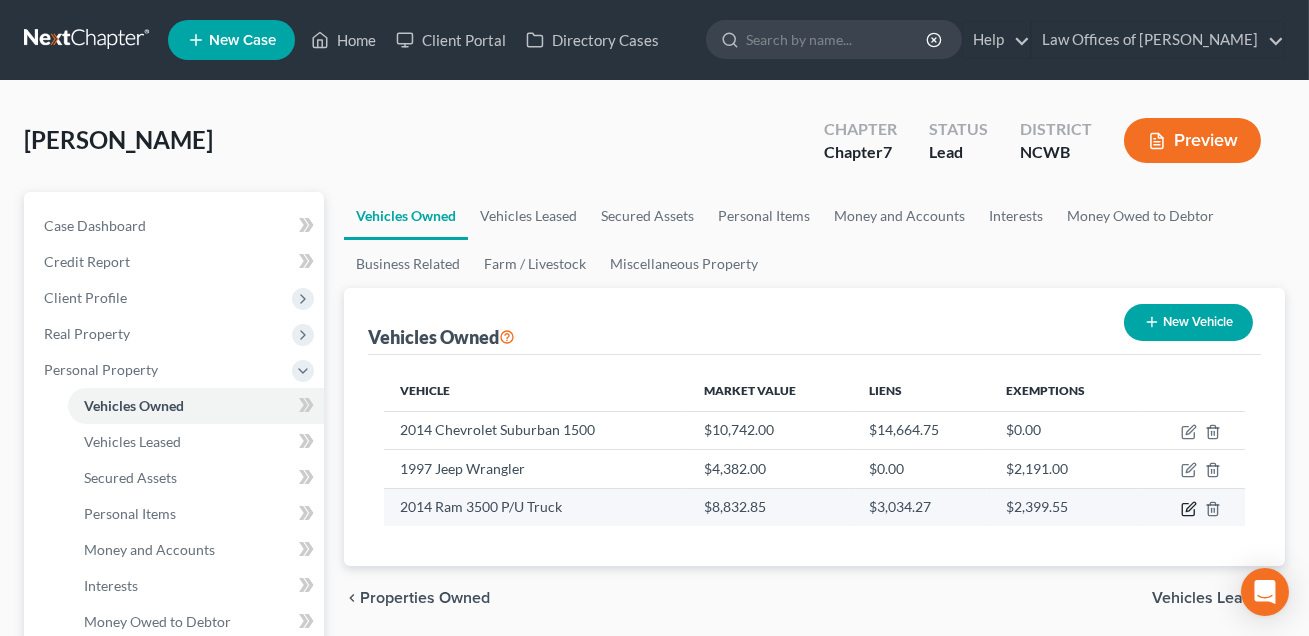 click 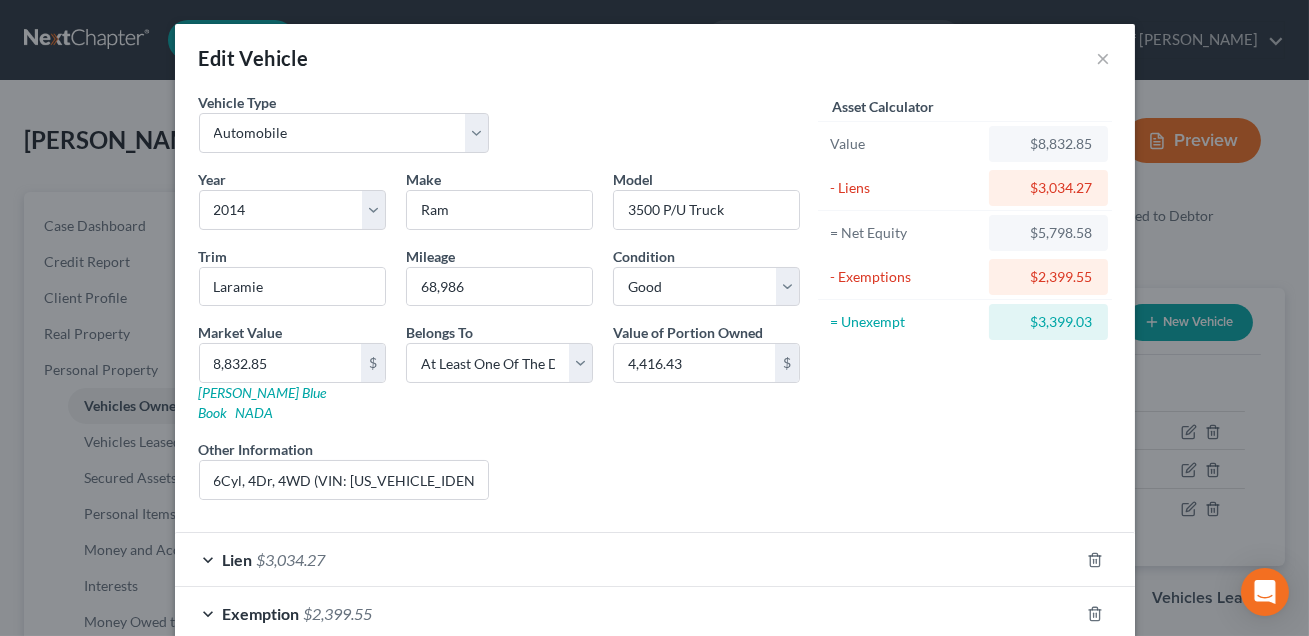 click on "Lien $3,034.27" at bounding box center [627, 559] 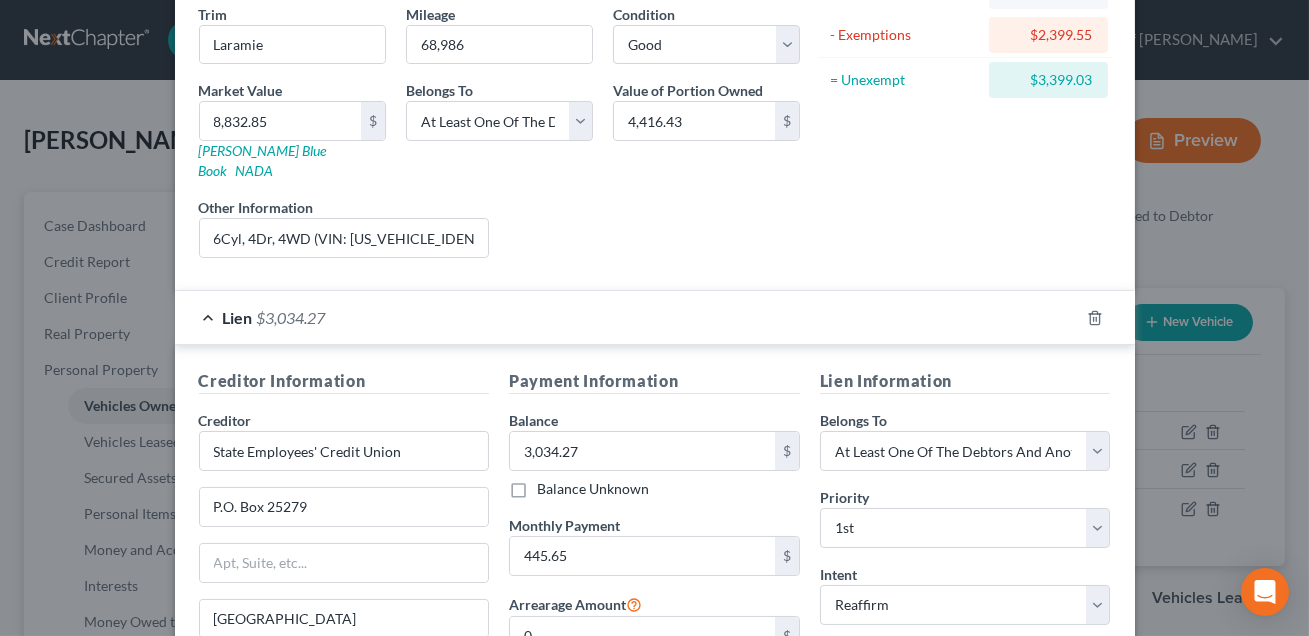 scroll, scrollTop: 510, scrollLeft: 0, axis: vertical 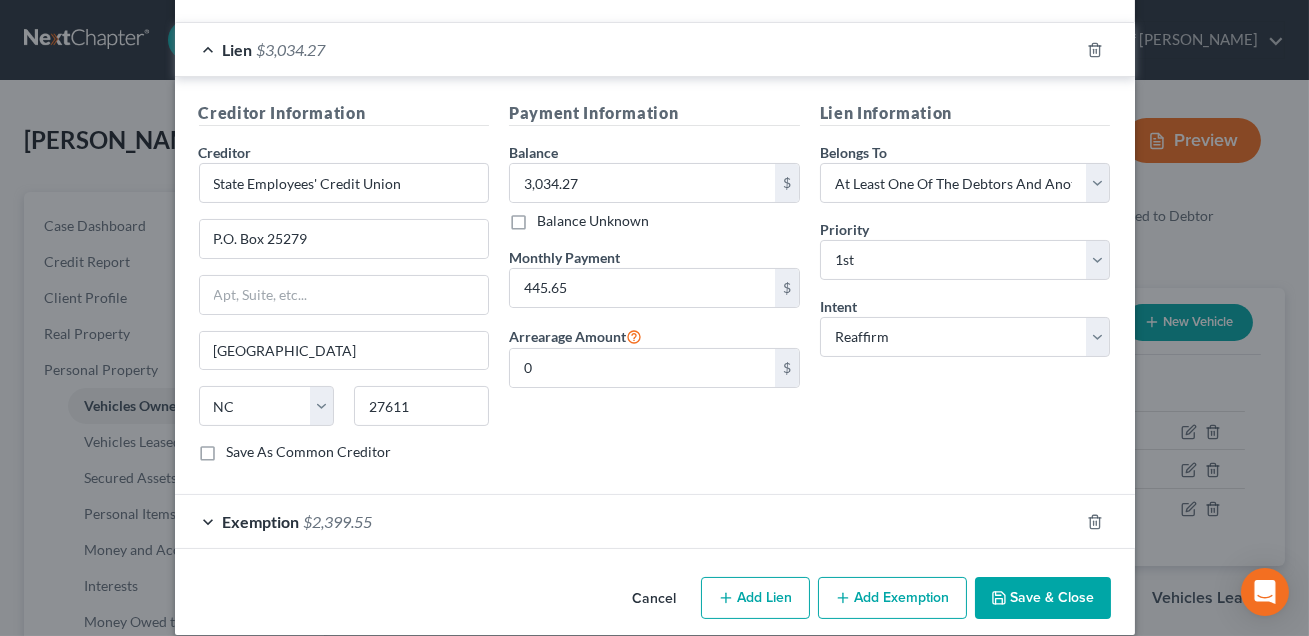 click on "Save & Close" at bounding box center [1043, 598] 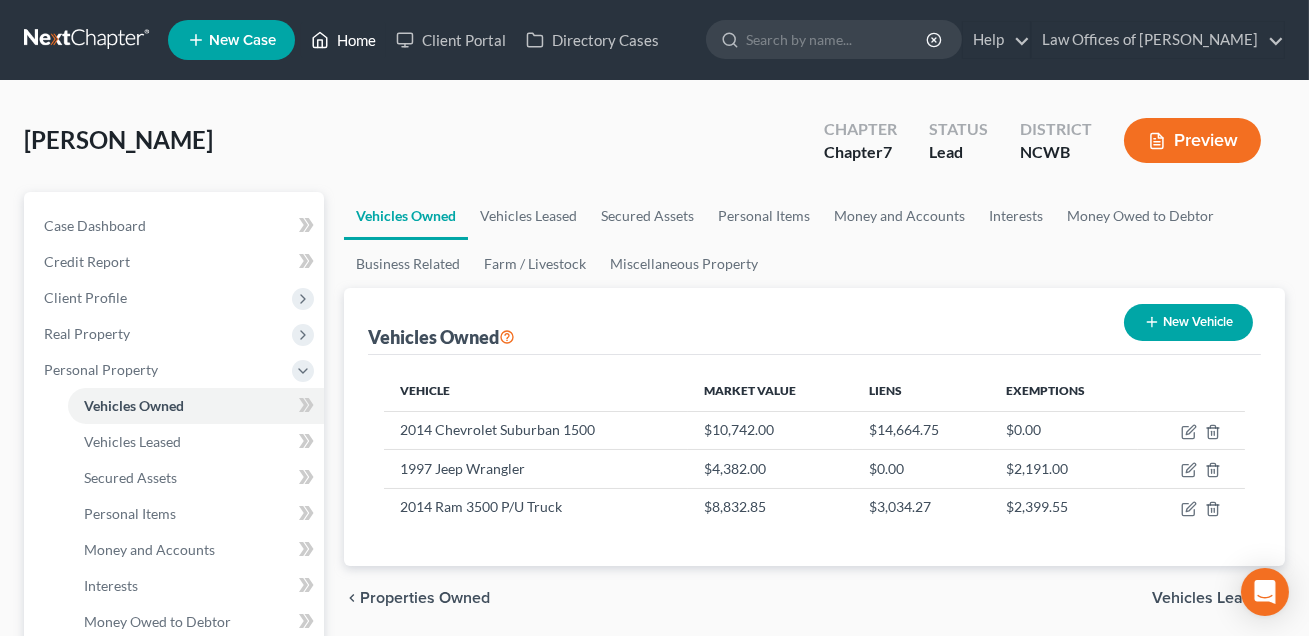 click on "Home" at bounding box center [343, 40] 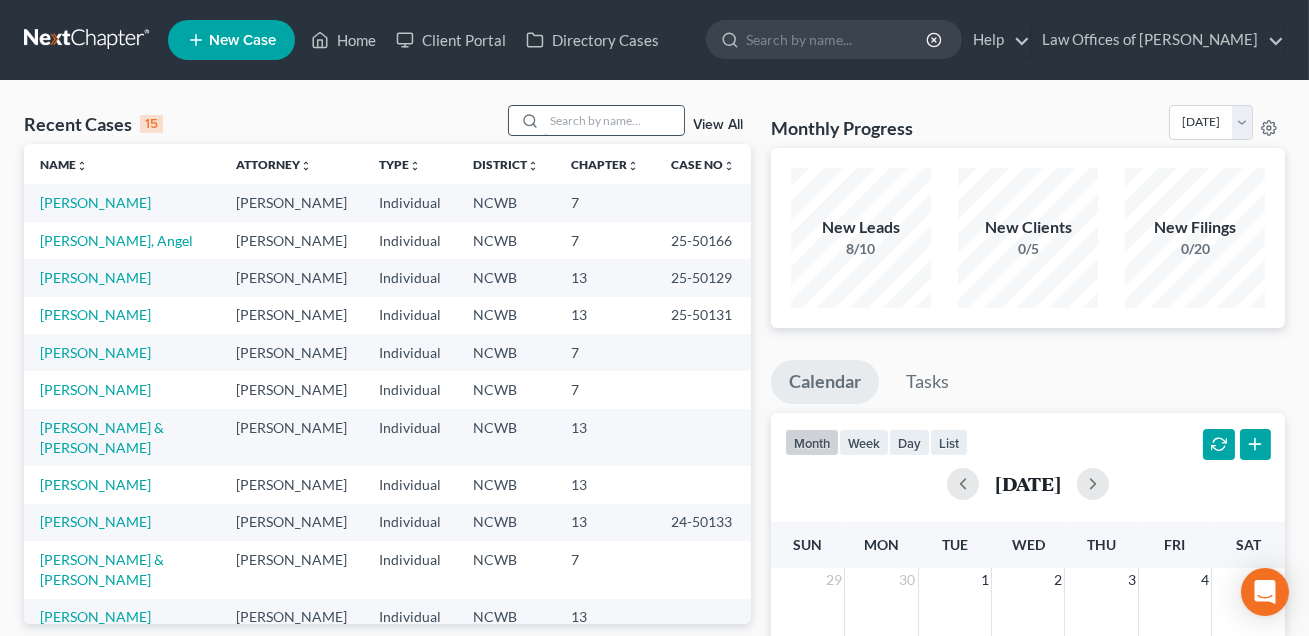 click at bounding box center (614, 120) 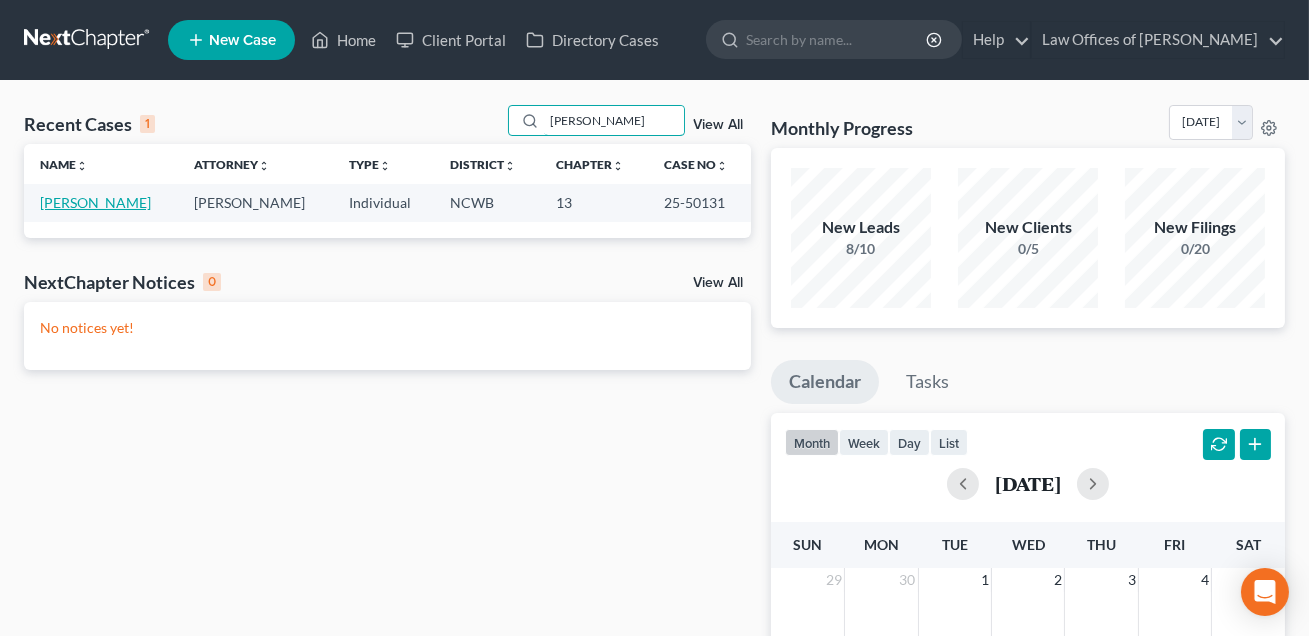 type on "[PERSON_NAME]" 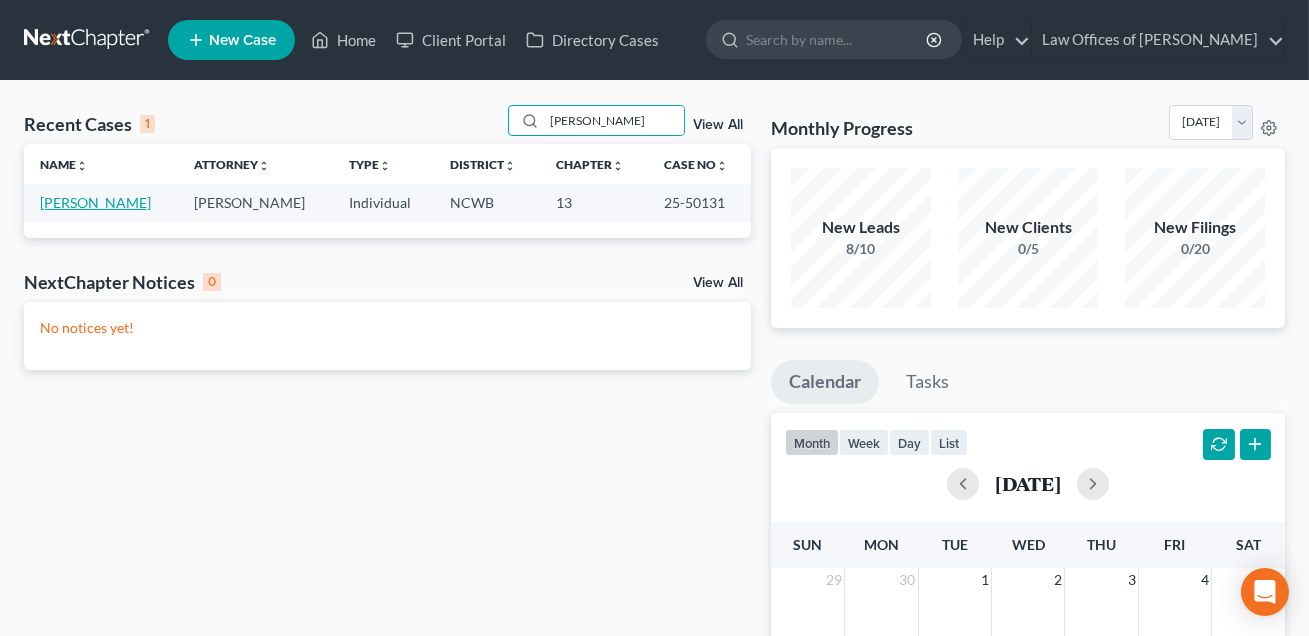 click on "[PERSON_NAME]" at bounding box center [95, 202] 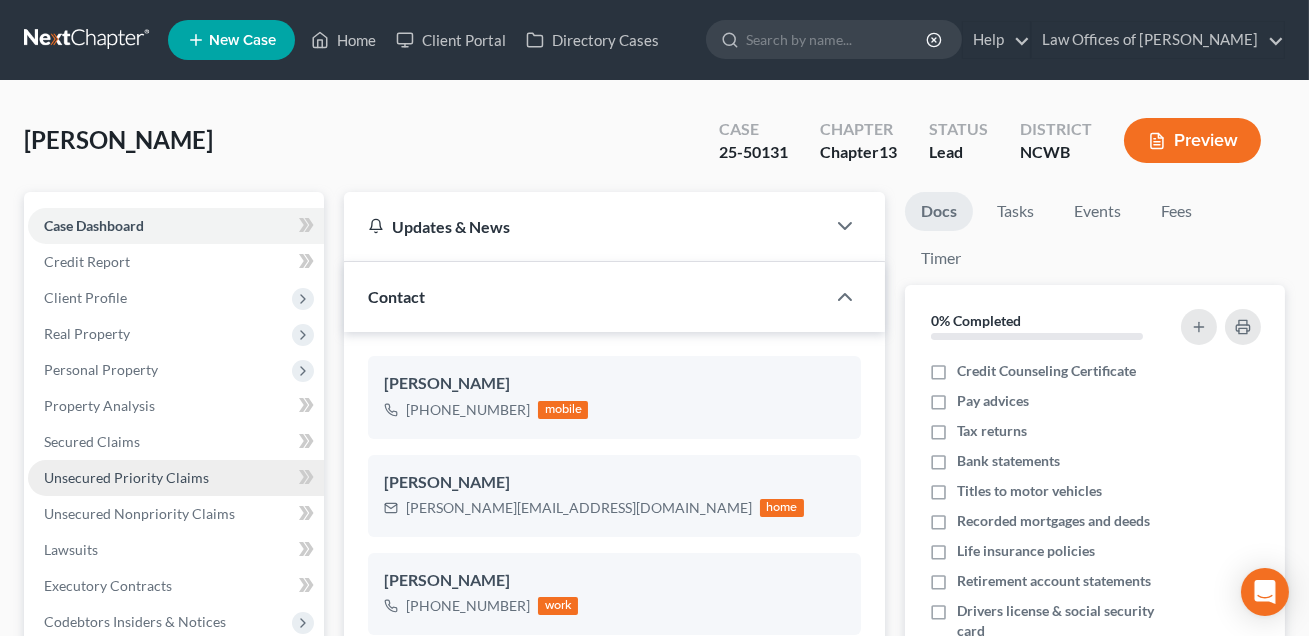 click on "Unsecured Priority Claims" at bounding box center [126, 477] 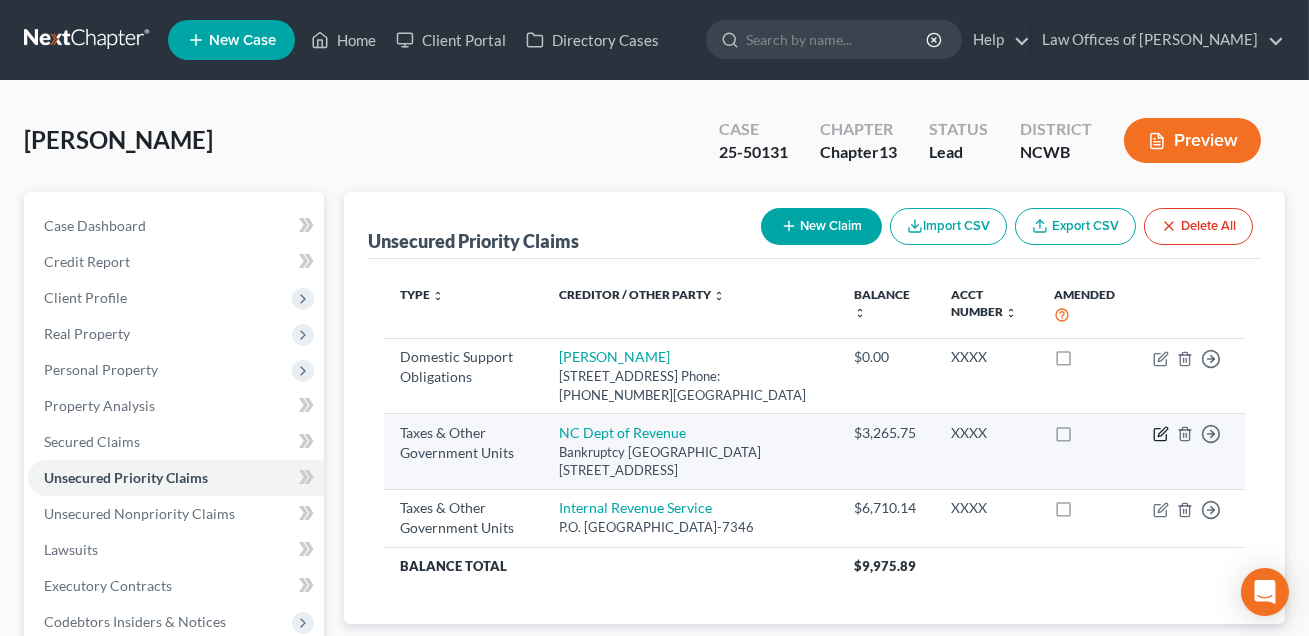 click 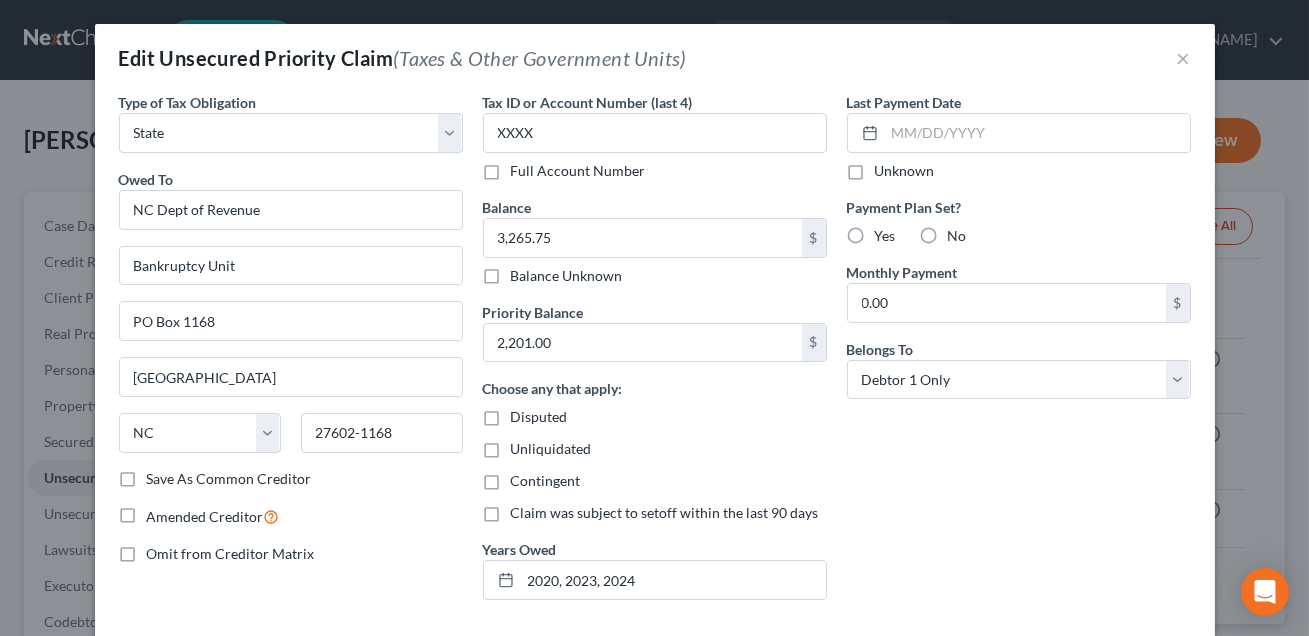 scroll, scrollTop: 161, scrollLeft: 0, axis: vertical 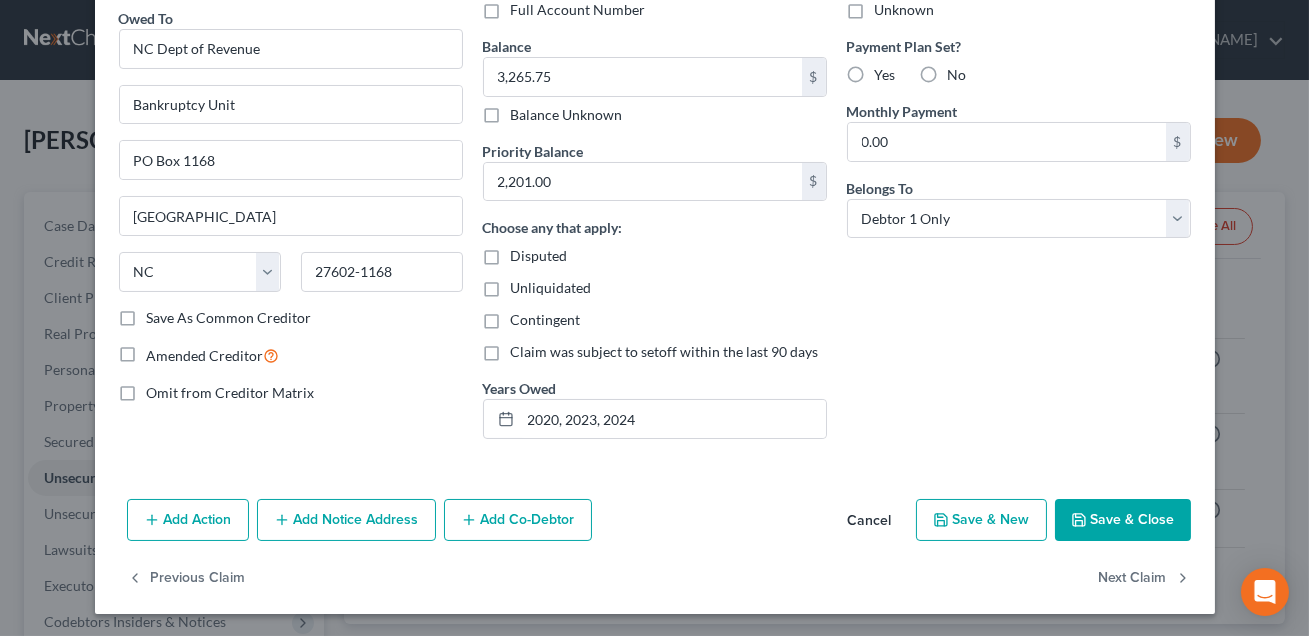 click on "Save & Close" at bounding box center [1123, 520] 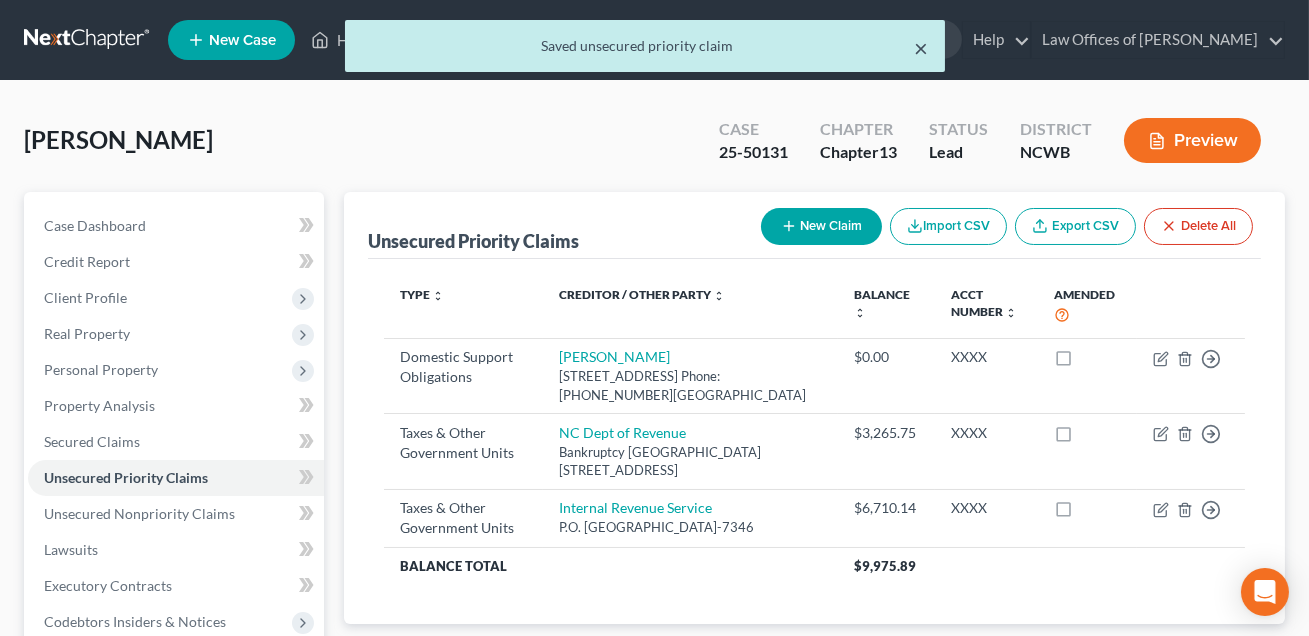 click on "×" at bounding box center (922, 48) 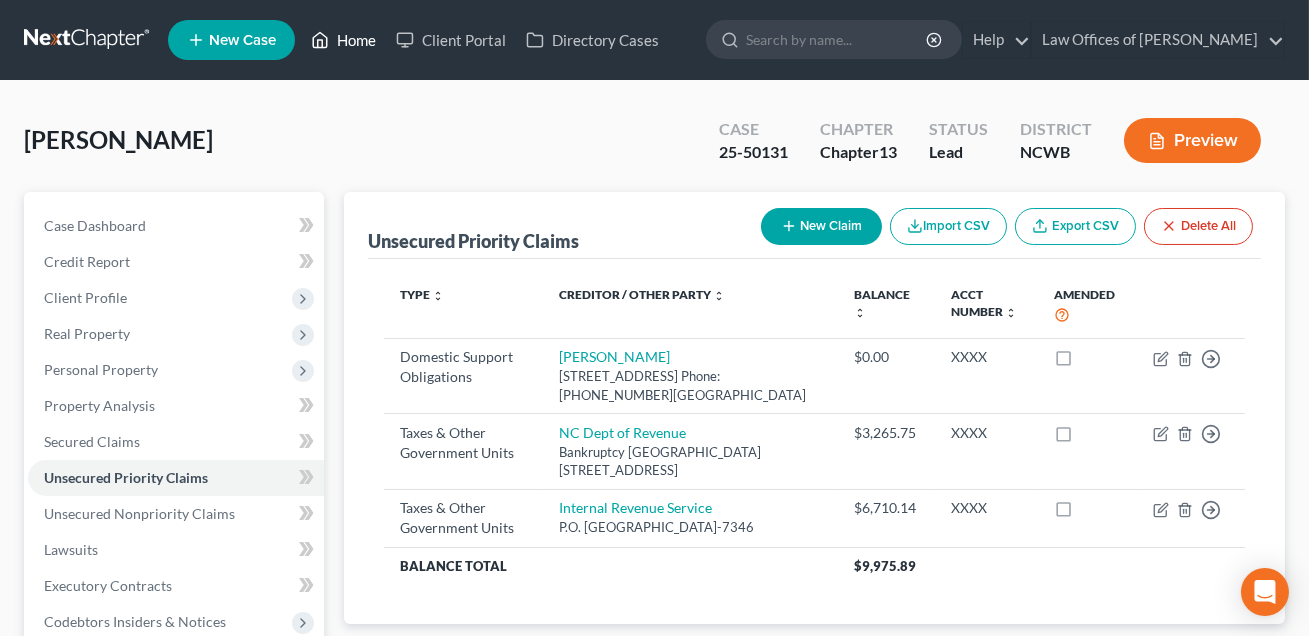 click on "Home" at bounding box center [343, 40] 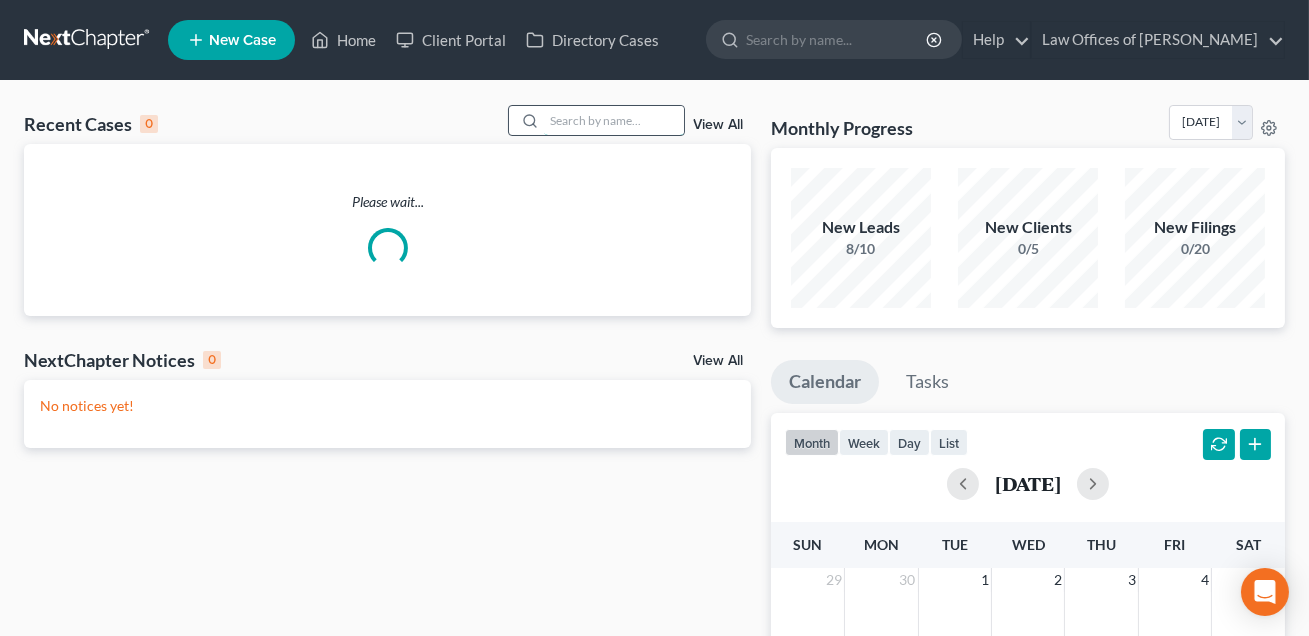 click at bounding box center (614, 120) 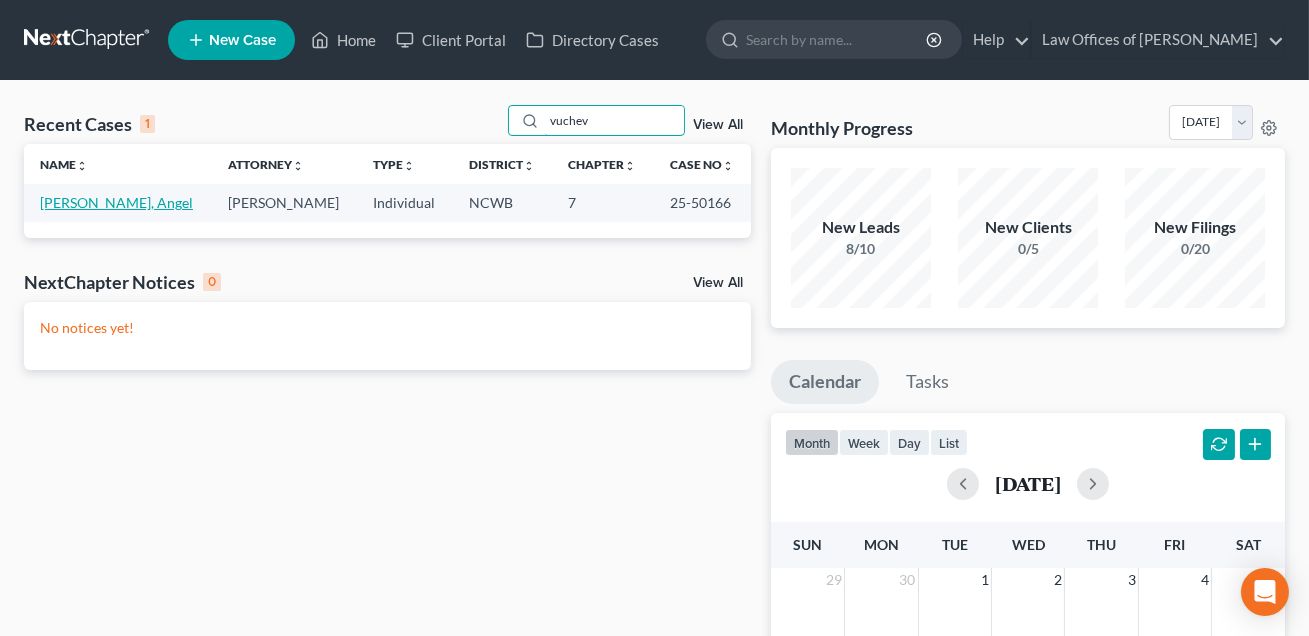 type on "vuchev" 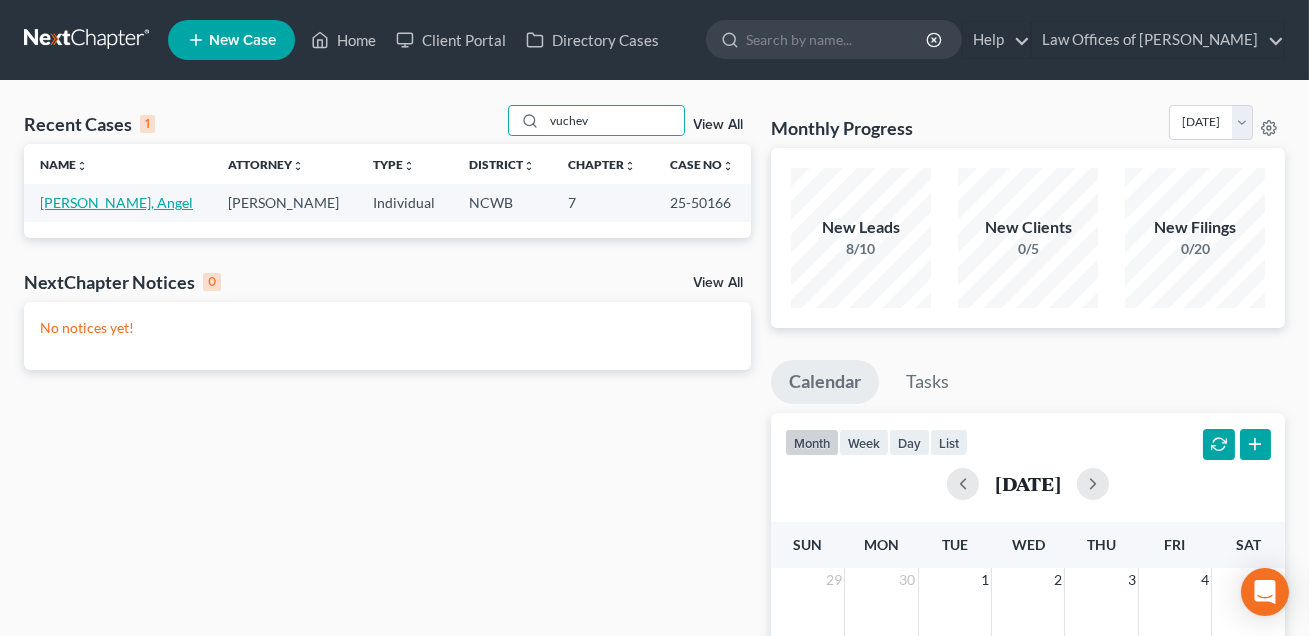 click on "[PERSON_NAME], Angel" at bounding box center (116, 202) 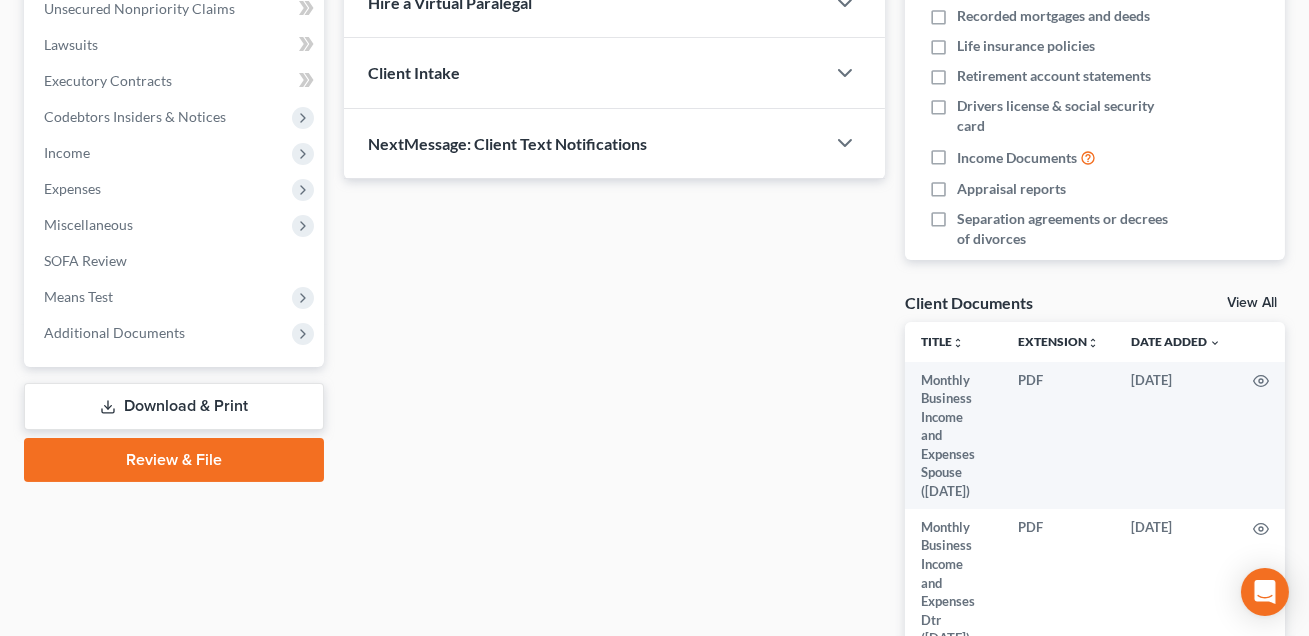 scroll, scrollTop: 504, scrollLeft: 0, axis: vertical 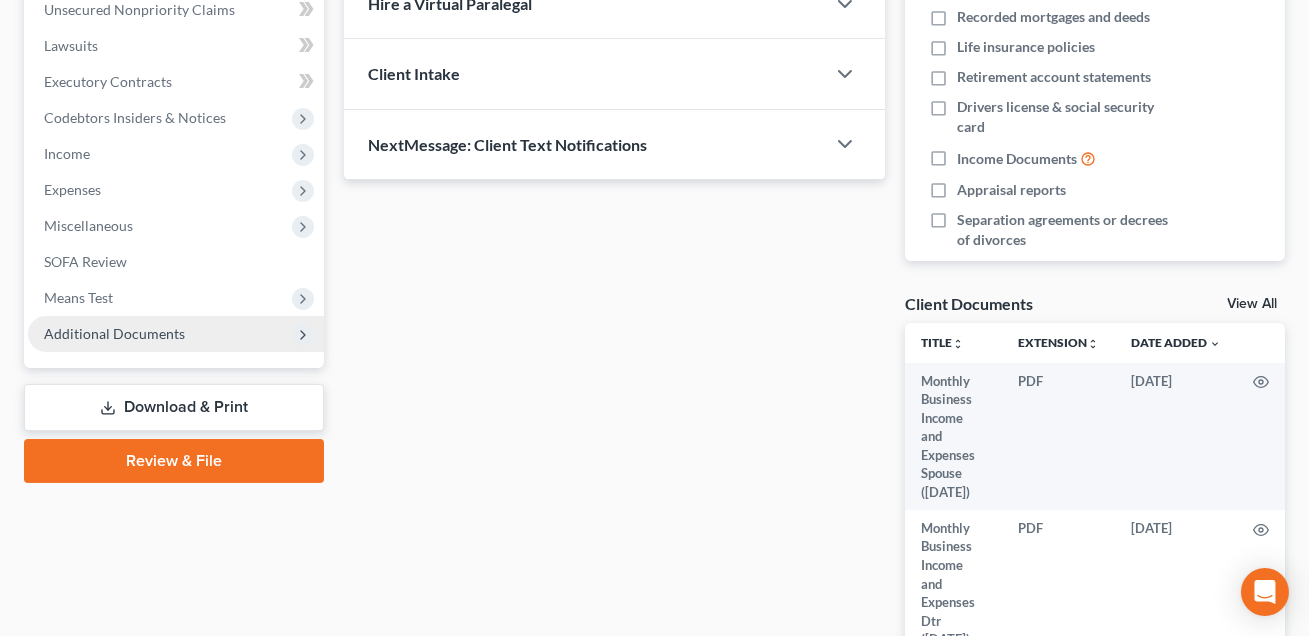 click on "Additional Documents" at bounding box center (114, 333) 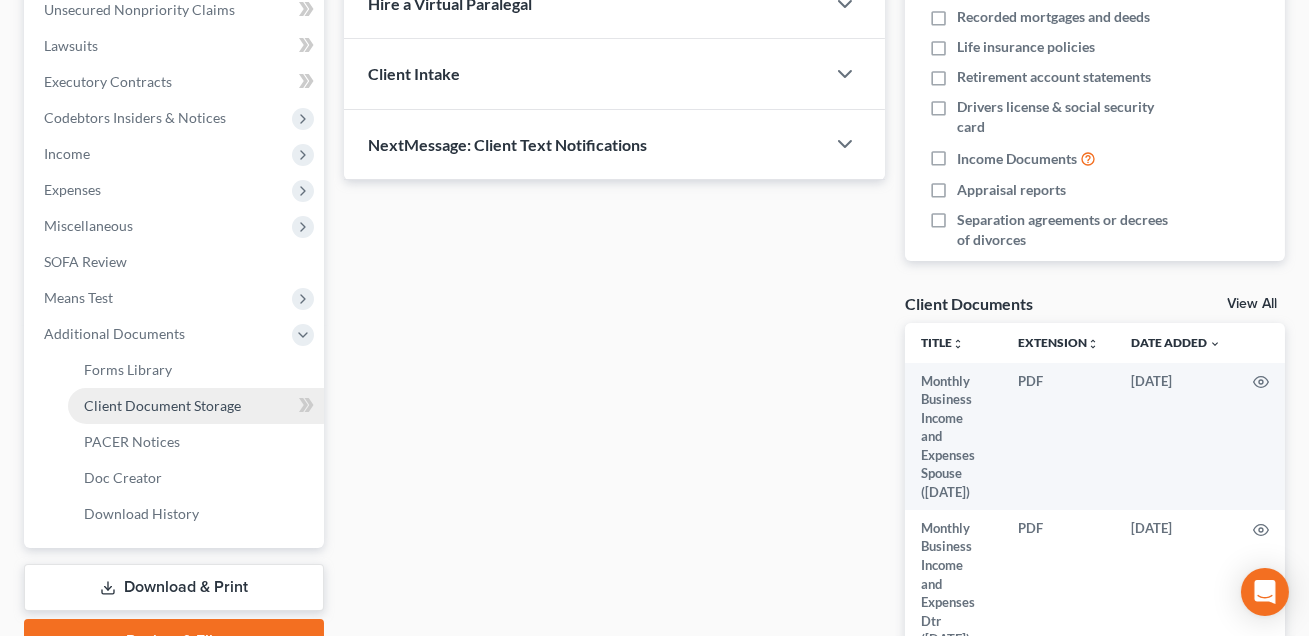 click on "Client Document Storage" at bounding box center [162, 405] 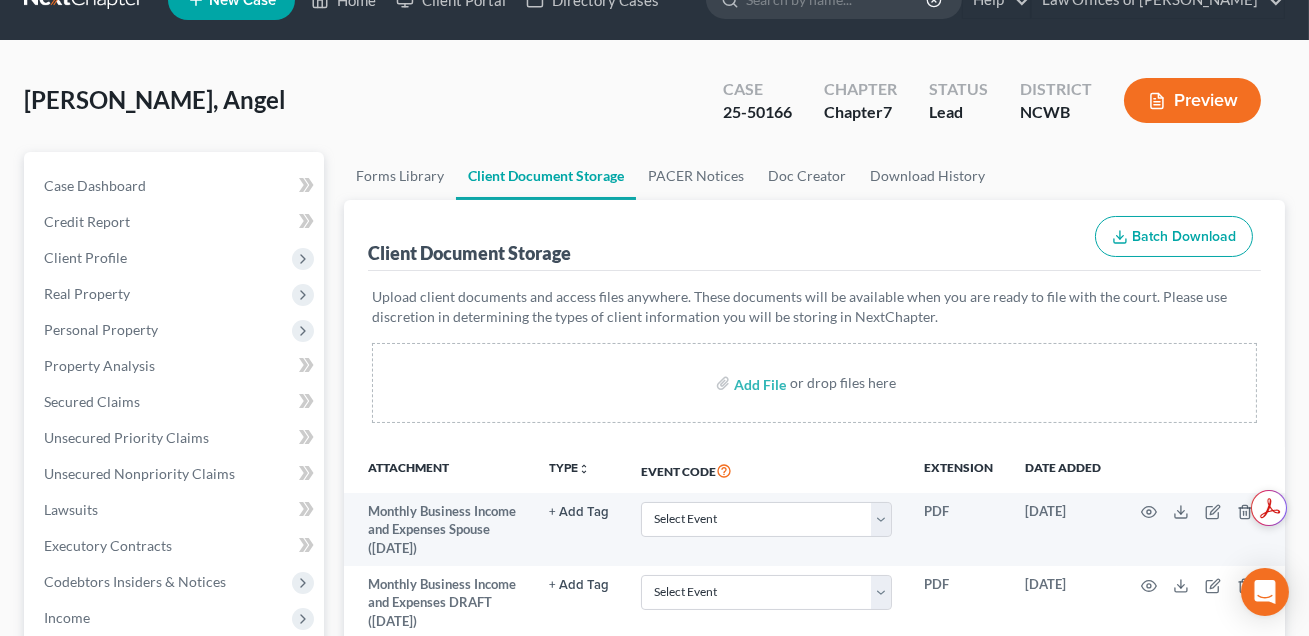 scroll, scrollTop: 45, scrollLeft: 0, axis: vertical 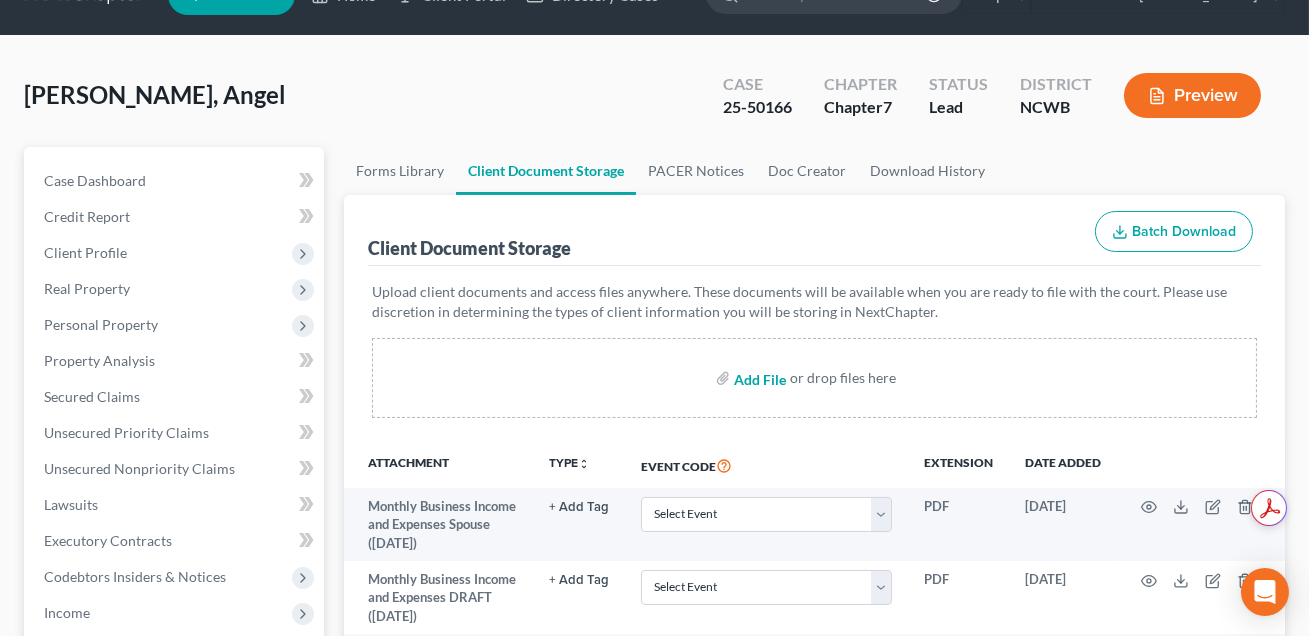 click at bounding box center [758, 378] 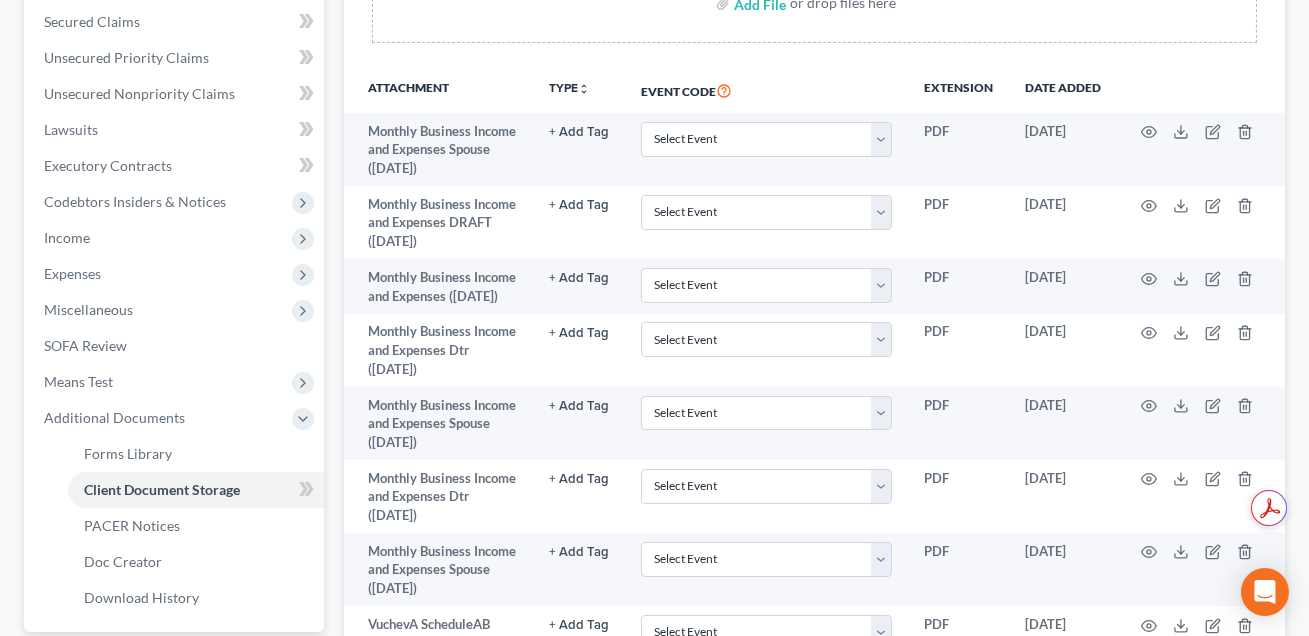 scroll, scrollTop: 617, scrollLeft: 0, axis: vertical 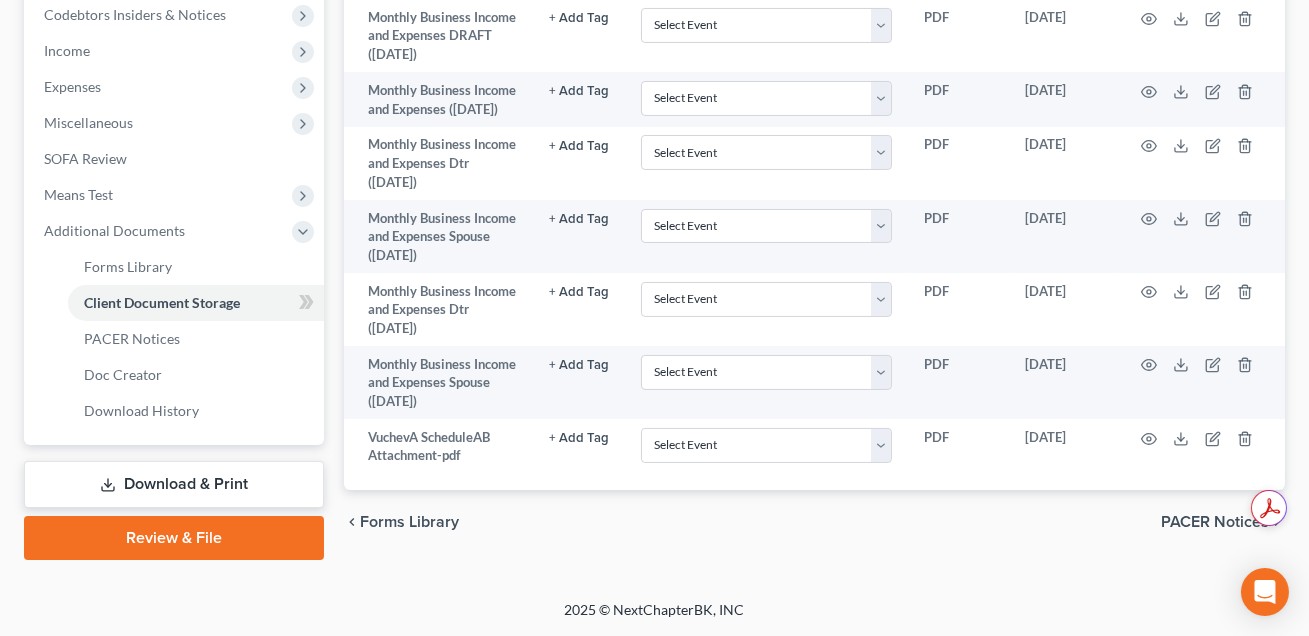 click on "Download & Print" at bounding box center (174, 484) 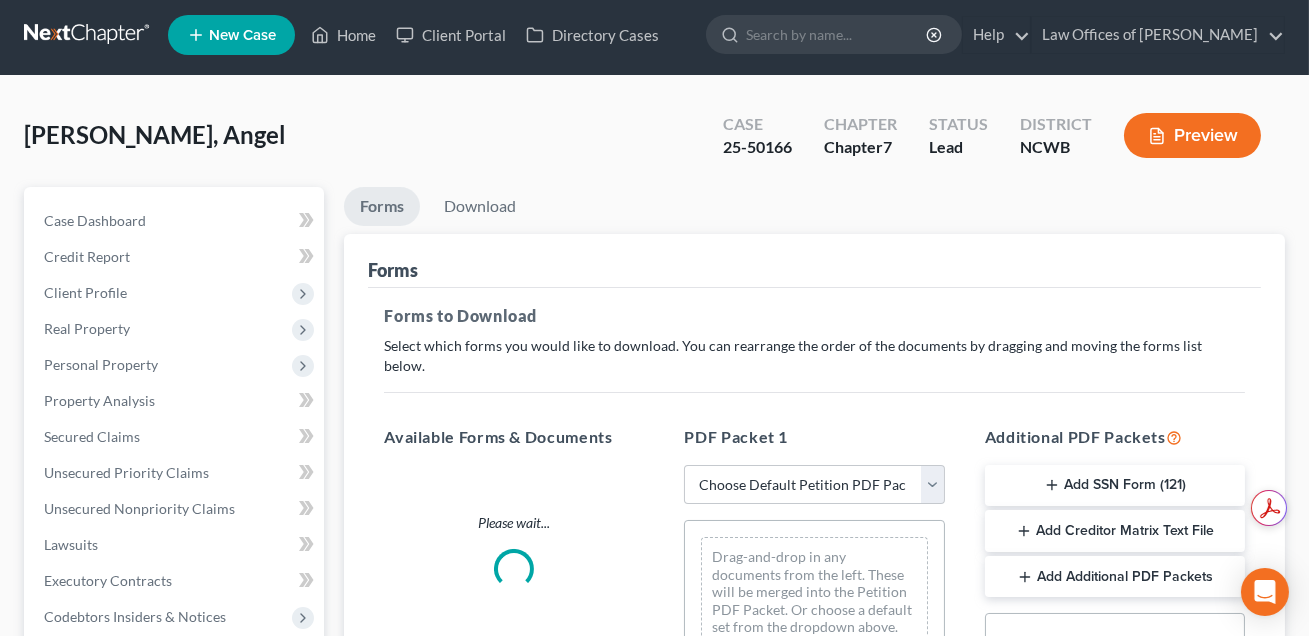 scroll, scrollTop: 0, scrollLeft: 0, axis: both 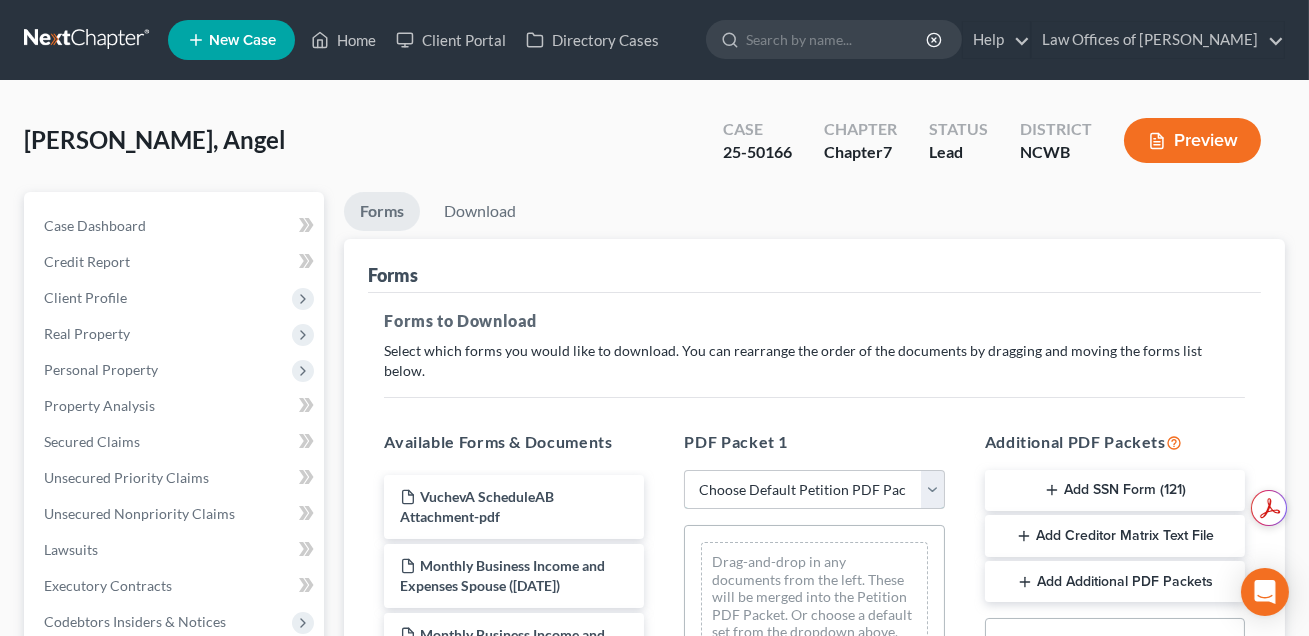 click on "Choose Default Petition PDF Packet Complete Bankruptcy Petition (all forms and schedules) Emergency Filing Forms (Petition and Creditor List Only) Amended Forms Signature Pages Only RHG CHPT 7 SIGNING PKT" at bounding box center (814, 490) 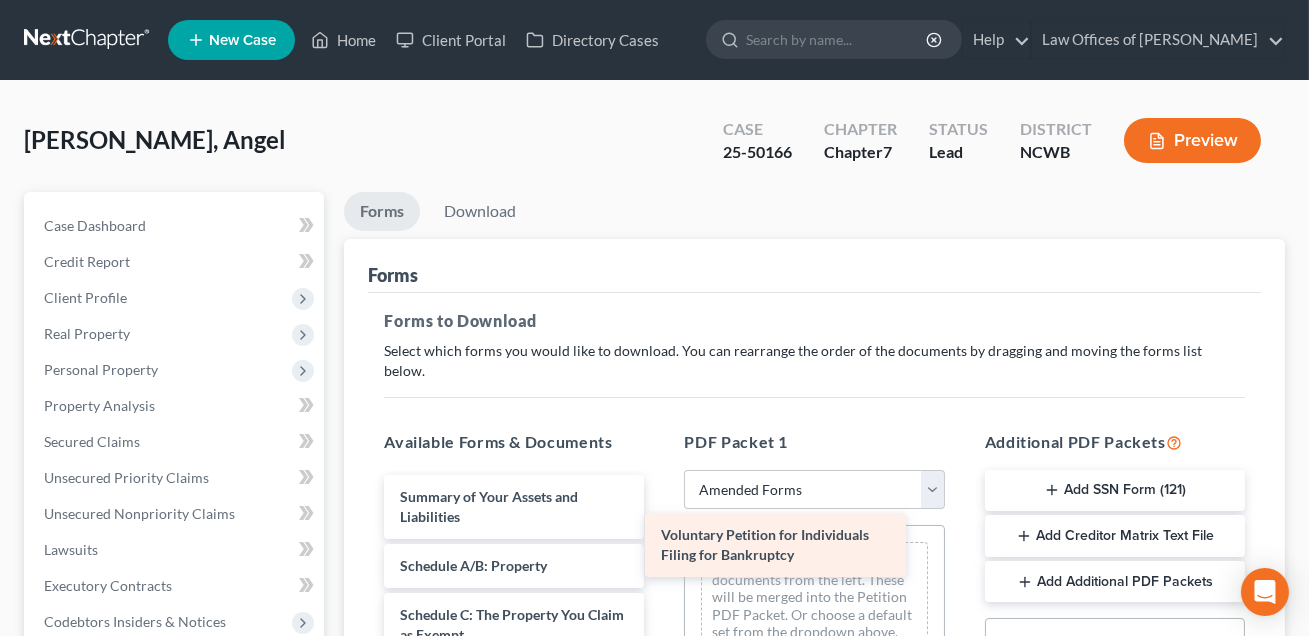 drag, startPoint x: 550, startPoint y: 487, endPoint x: 812, endPoint y: 547, distance: 268.78244 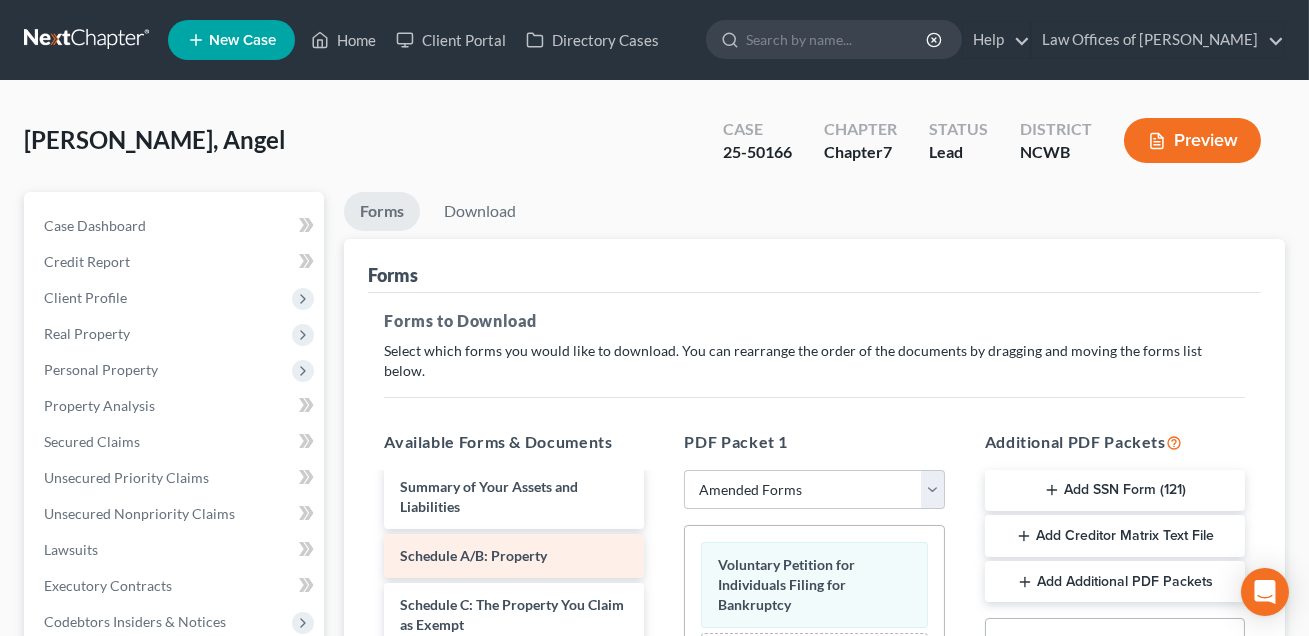 scroll, scrollTop: 0, scrollLeft: 0, axis: both 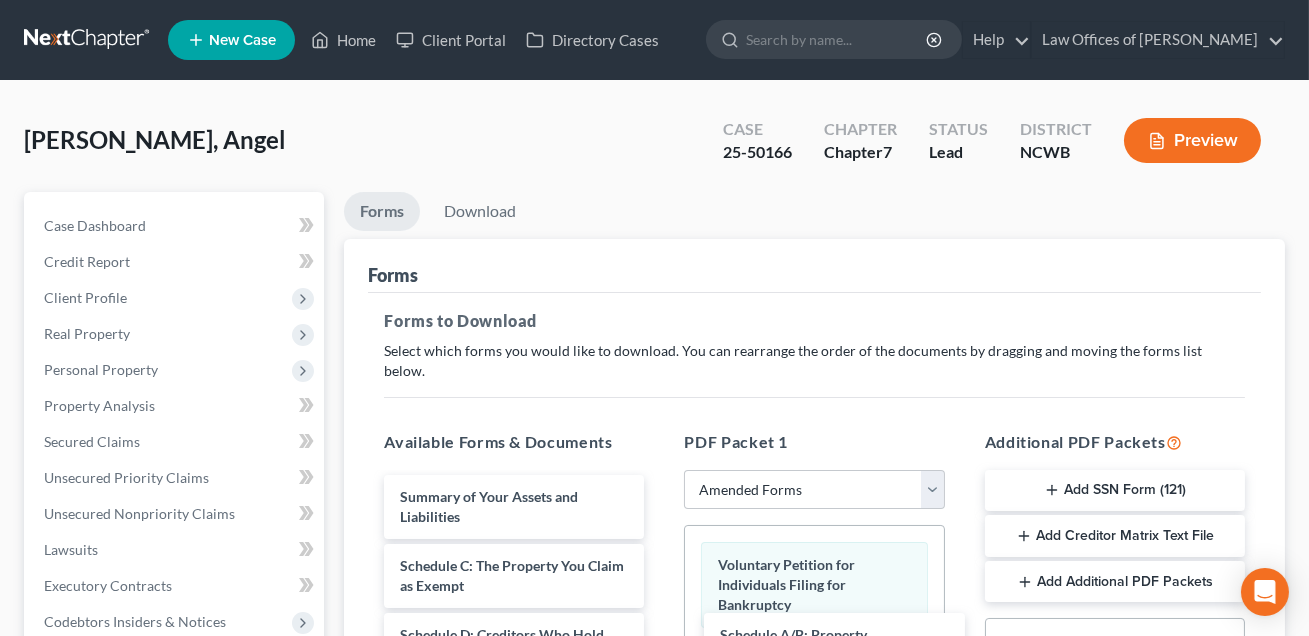 drag, startPoint x: 536, startPoint y: 550, endPoint x: 856, endPoint y: 640, distance: 332.4154 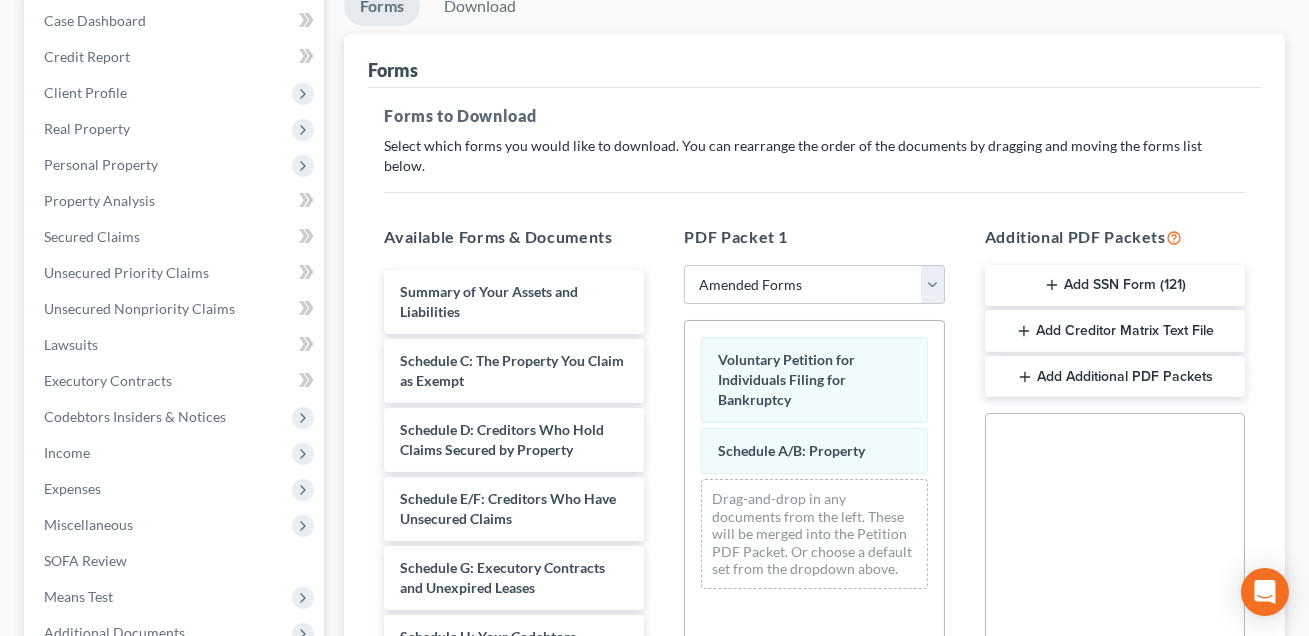scroll, scrollTop: 281, scrollLeft: 0, axis: vertical 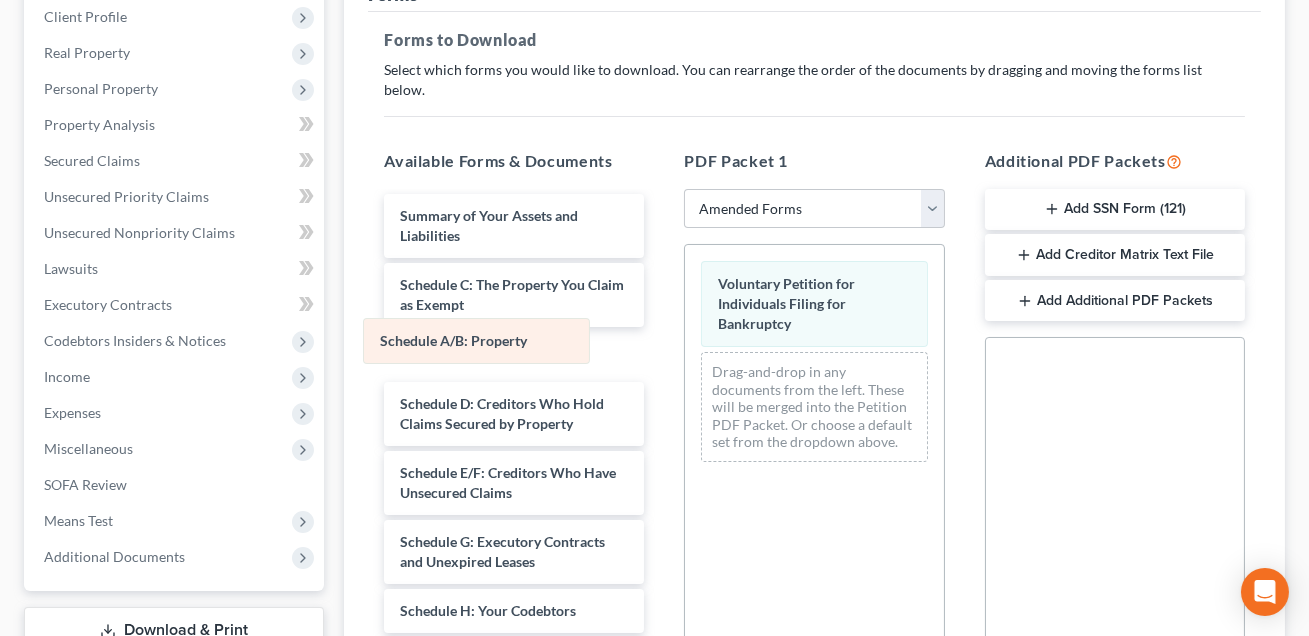 drag, startPoint x: 753, startPoint y: 345, endPoint x: 413, endPoint y: 334, distance: 340.1779 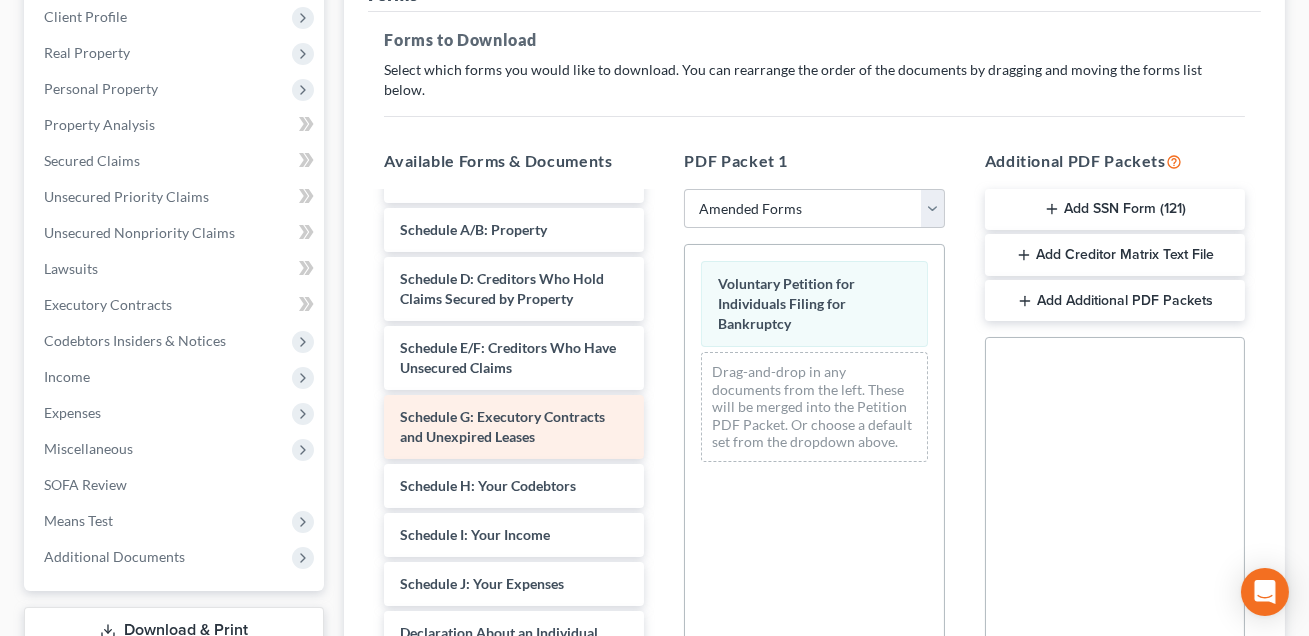 scroll, scrollTop: 331, scrollLeft: 0, axis: vertical 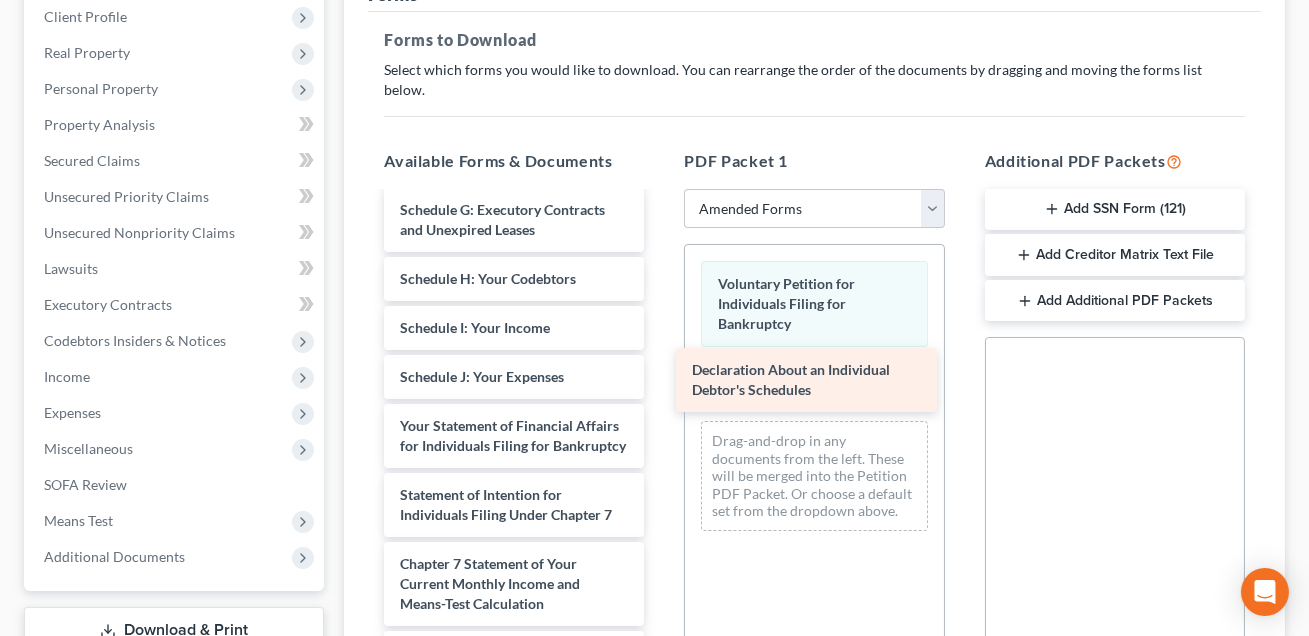 drag, startPoint x: 473, startPoint y: 412, endPoint x: 831, endPoint y: 369, distance: 360.57315 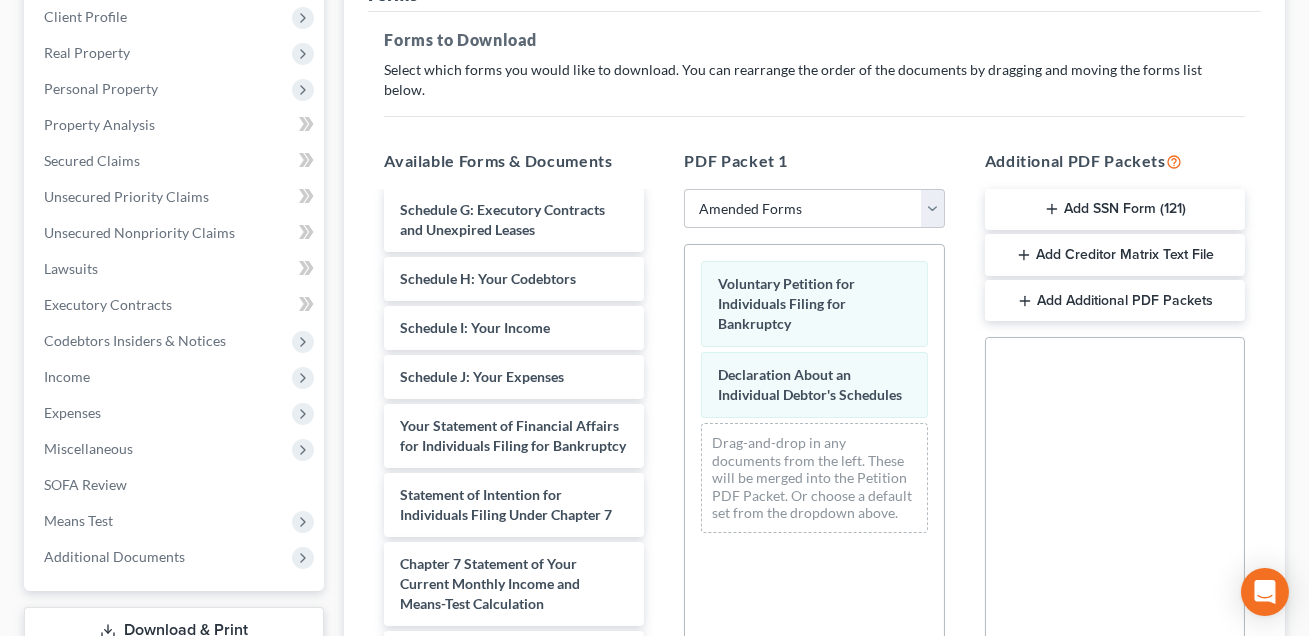 scroll, scrollTop: 597, scrollLeft: 0, axis: vertical 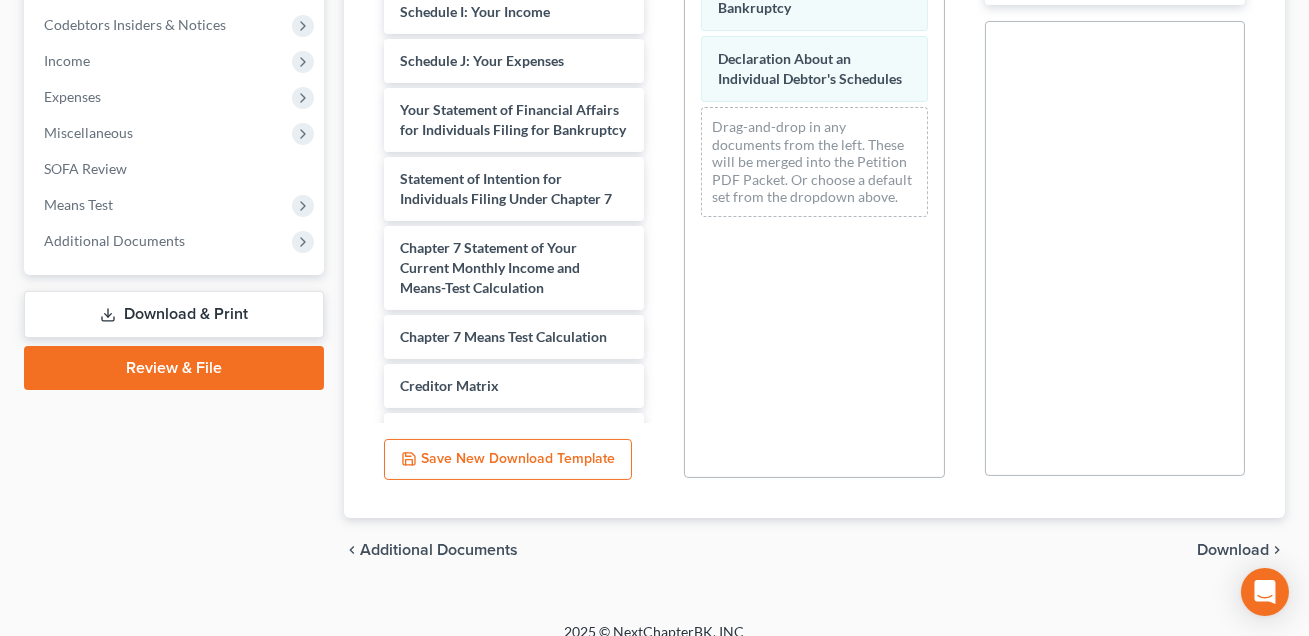 click on "Download" at bounding box center [1233, 550] 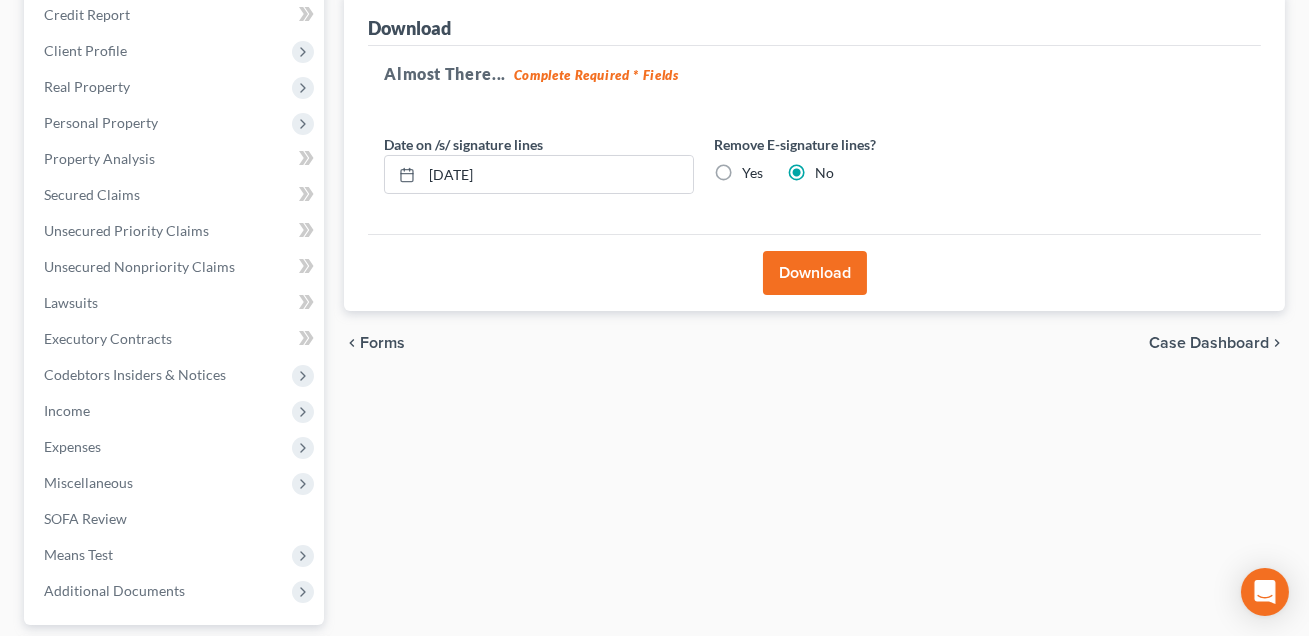 scroll, scrollTop: 128, scrollLeft: 0, axis: vertical 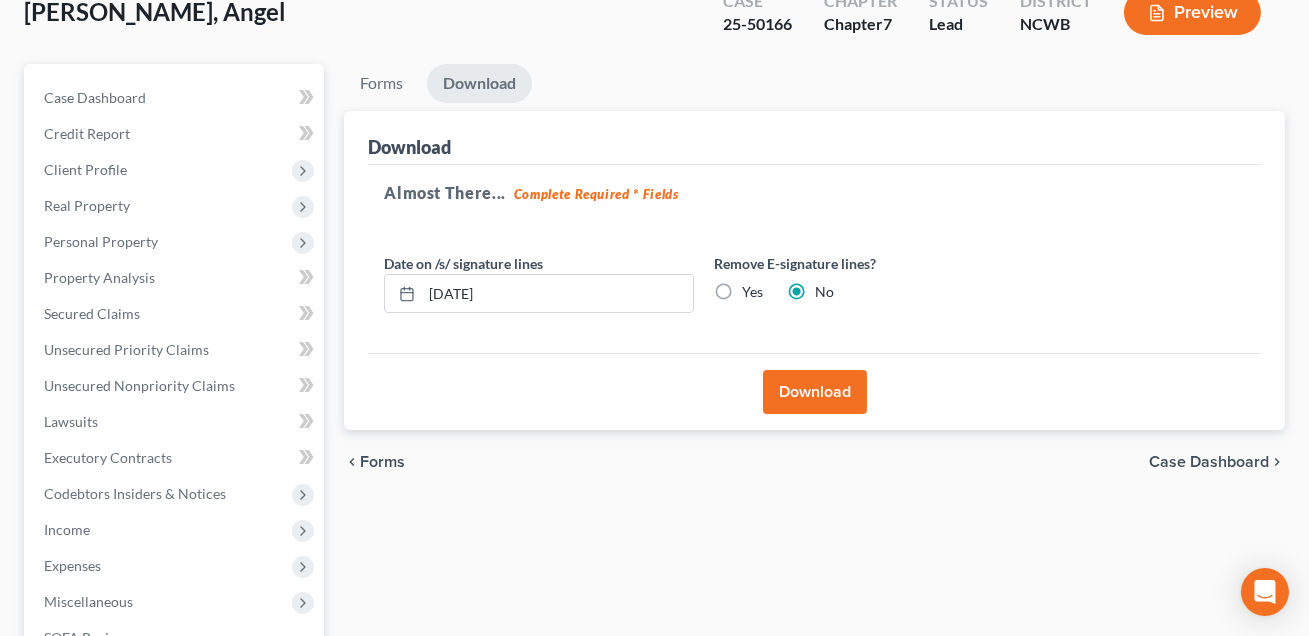 click on "Download" at bounding box center (815, 392) 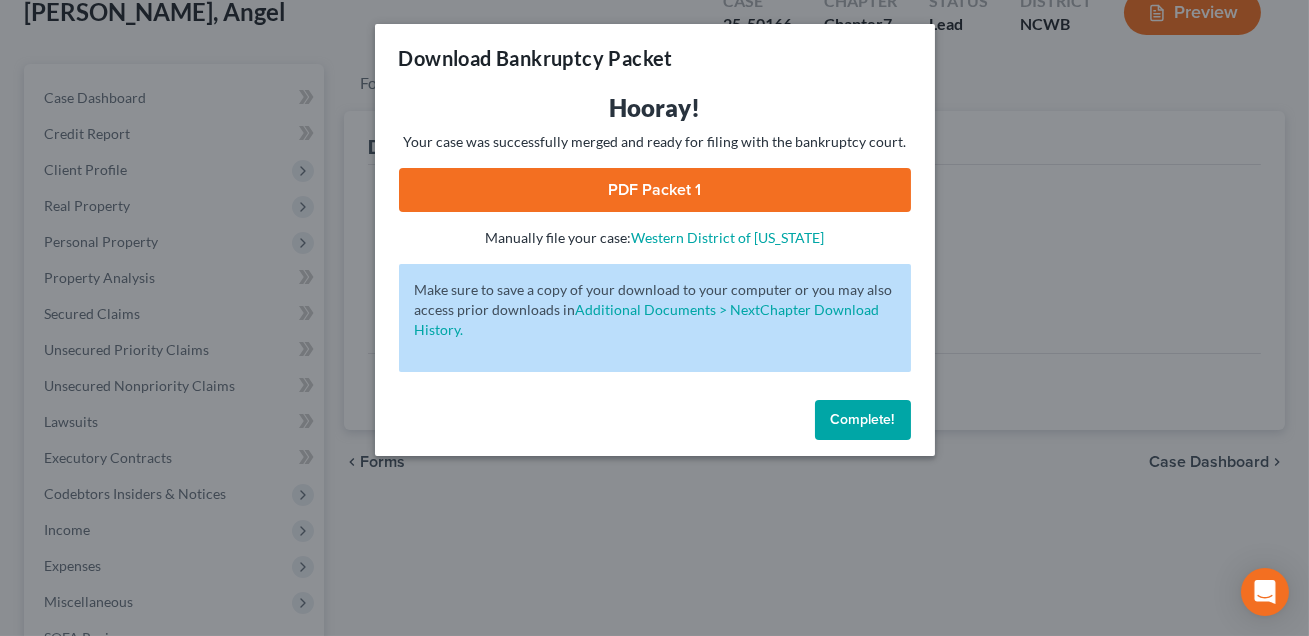 click on "PDF Packet 1" at bounding box center [655, 190] 